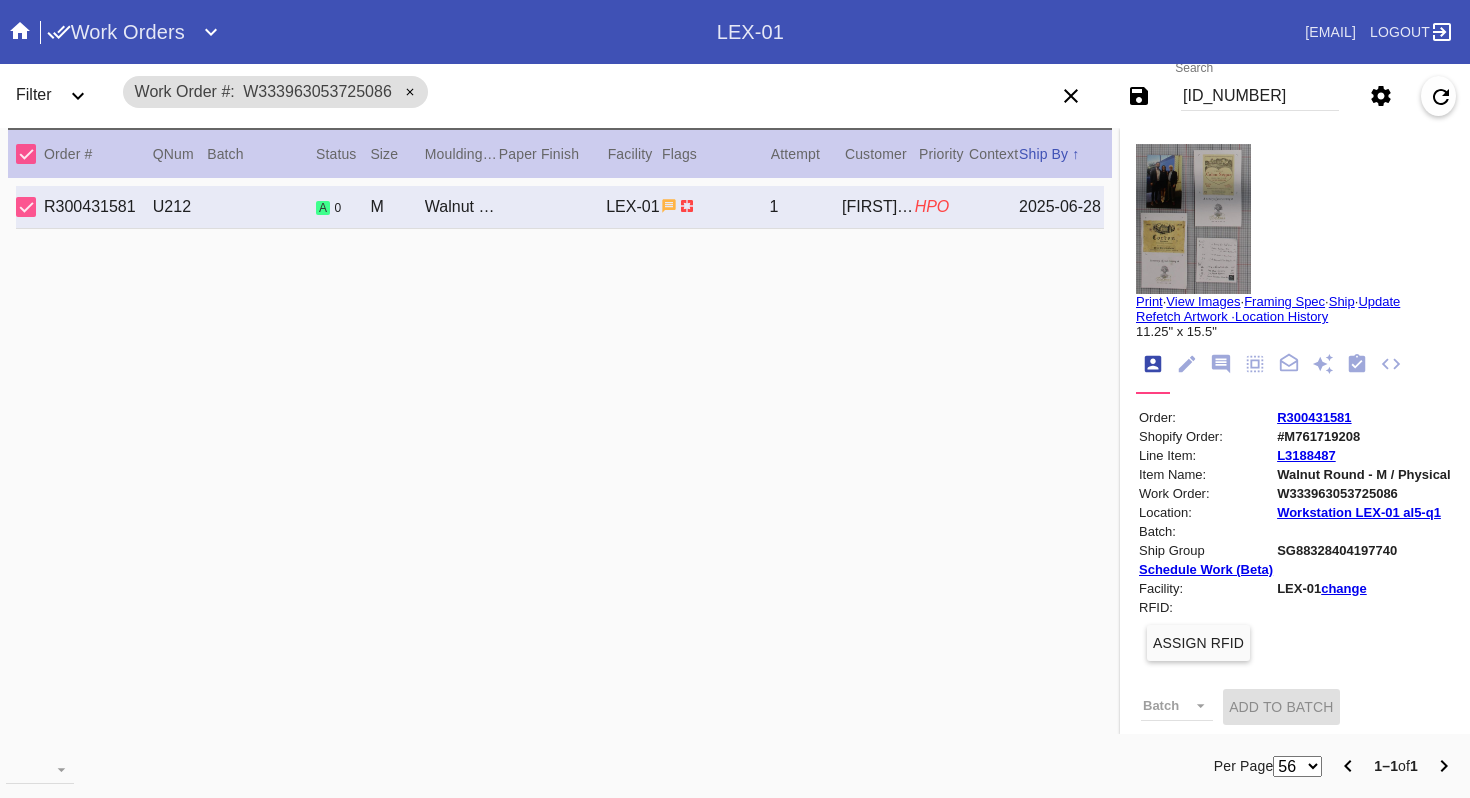scroll, scrollTop: 0, scrollLeft: 0, axis: both 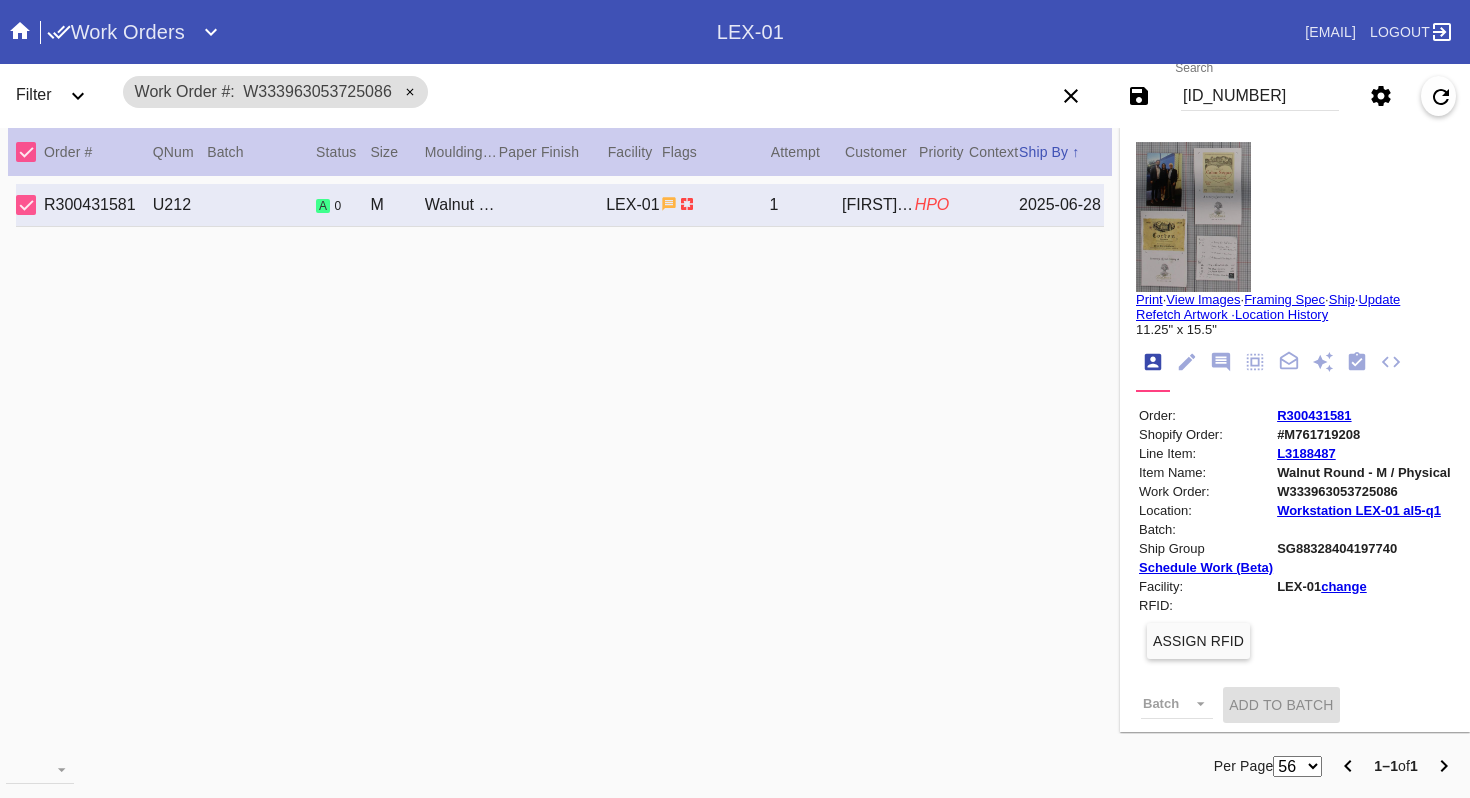 click on "[ID_NUMBER]" at bounding box center (1260, 96) 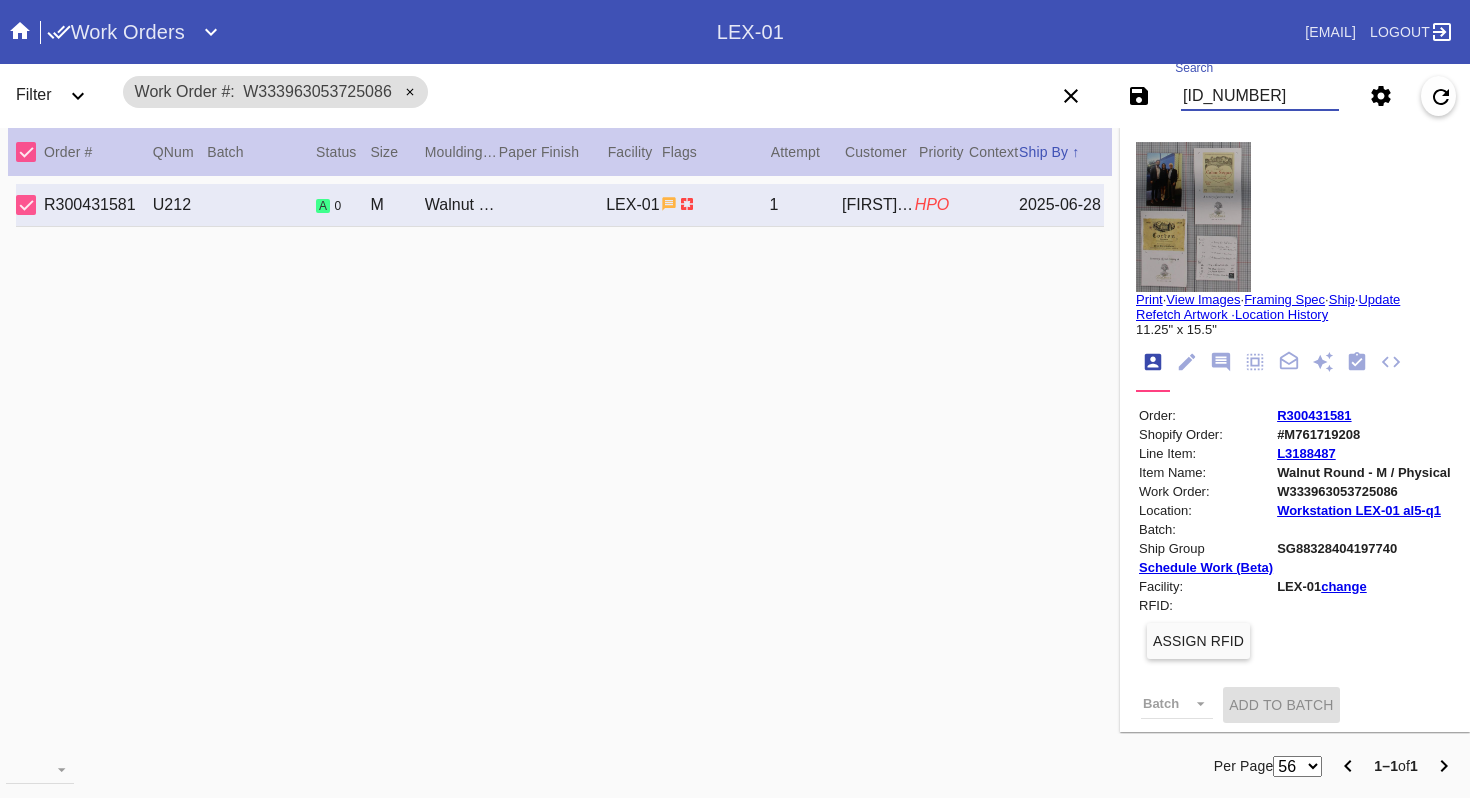 click on "[ID_NUMBER]" at bounding box center (1260, 96) 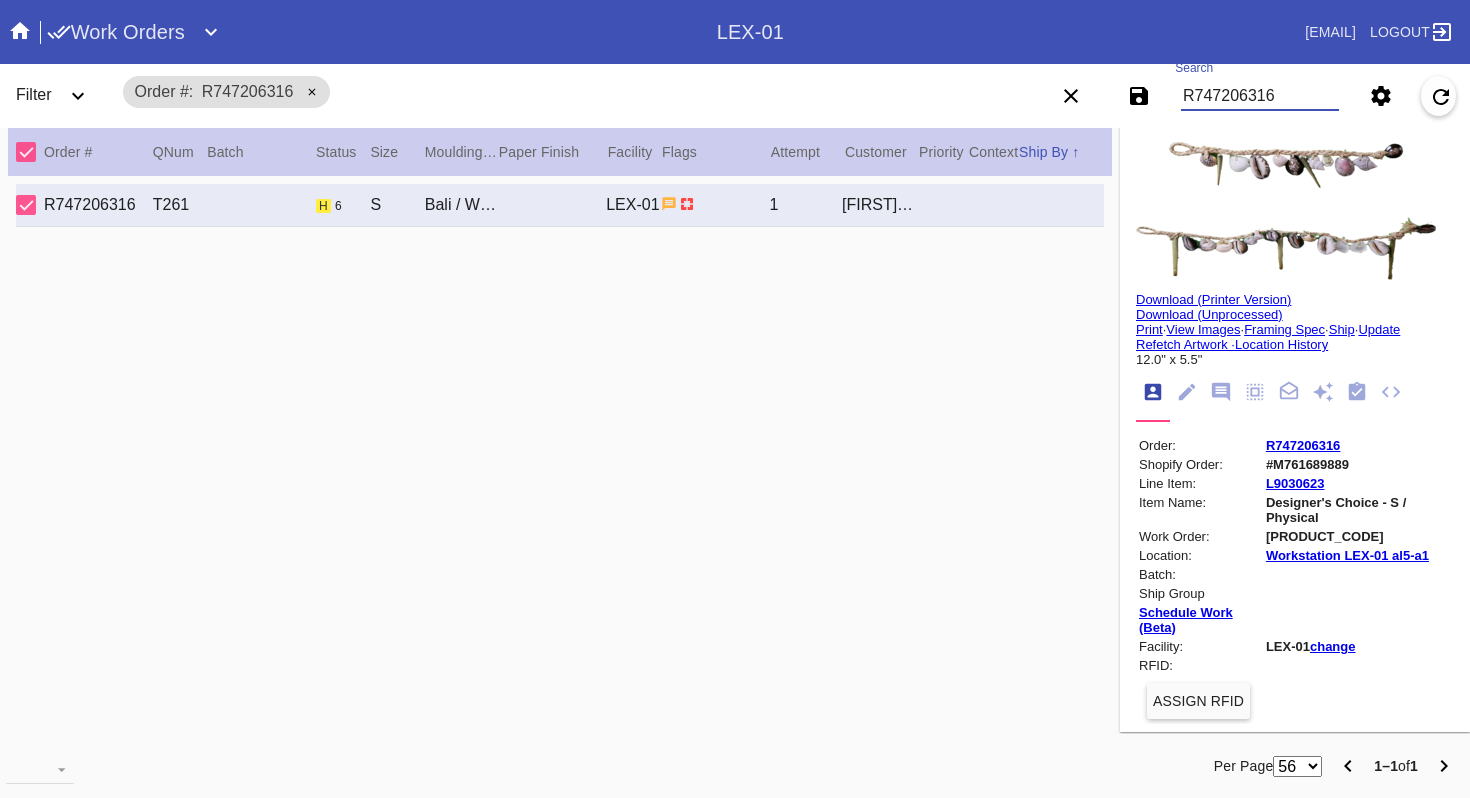 click at bounding box center [1286, 211] 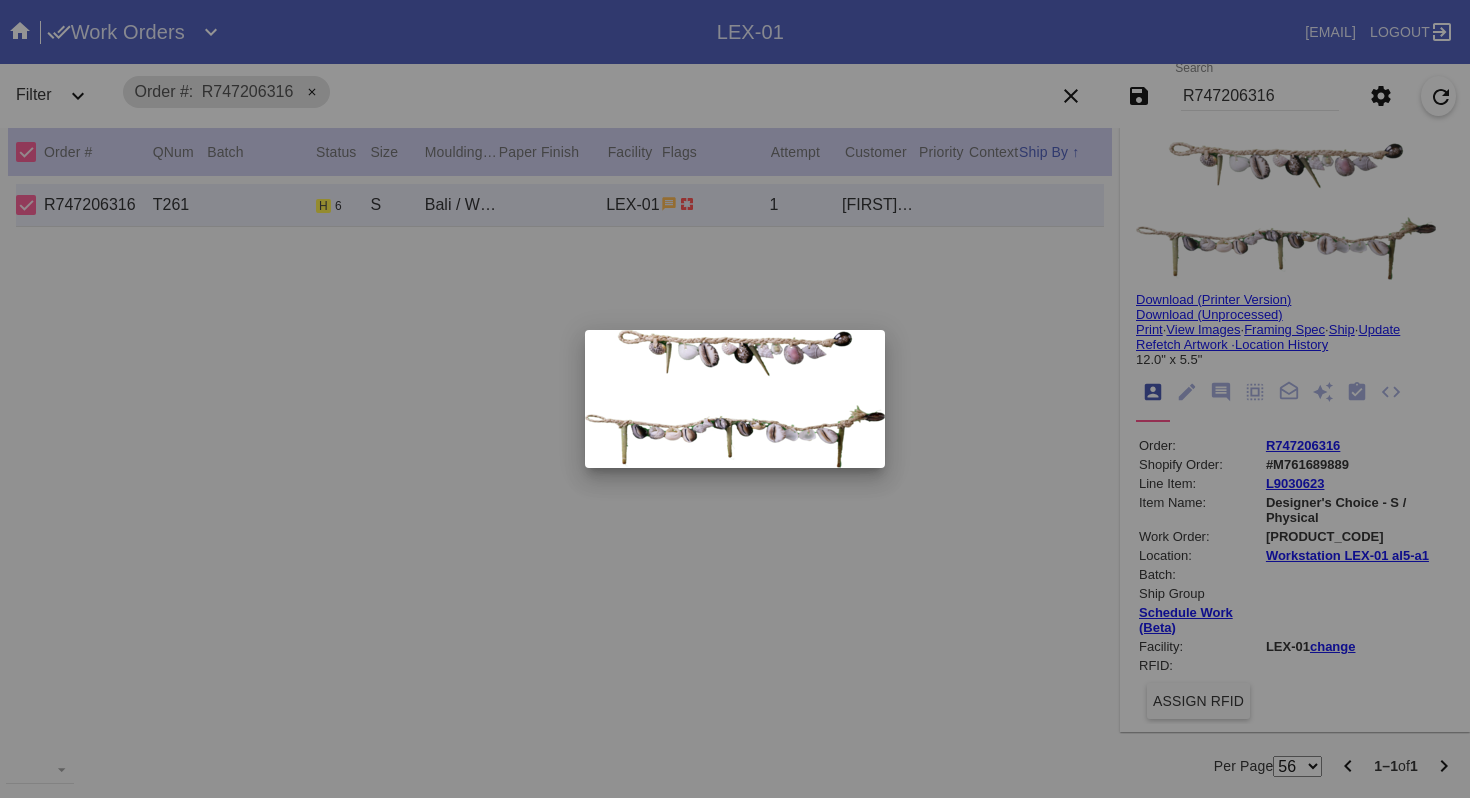 click at bounding box center (735, 399) 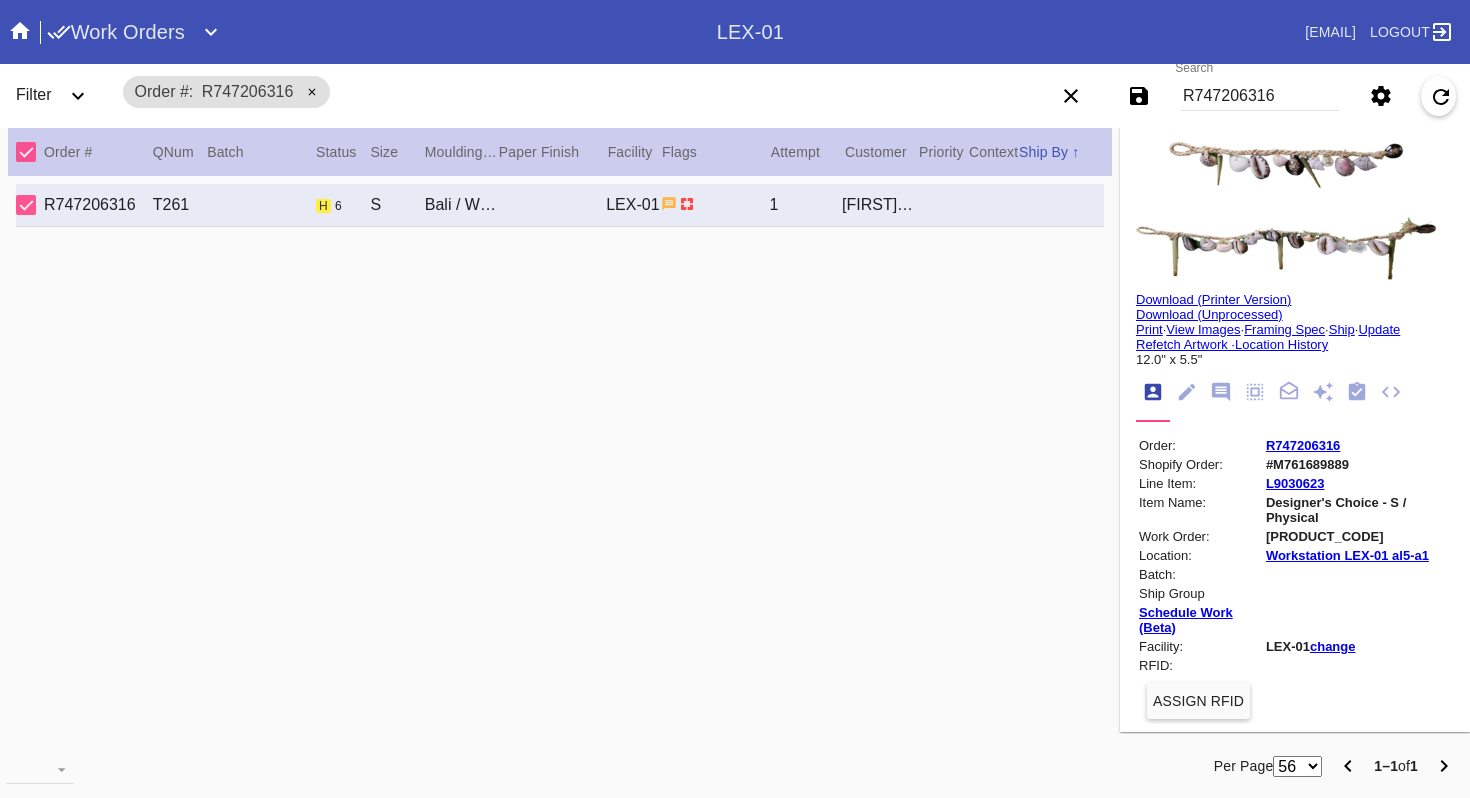click at bounding box center (1221, 392) 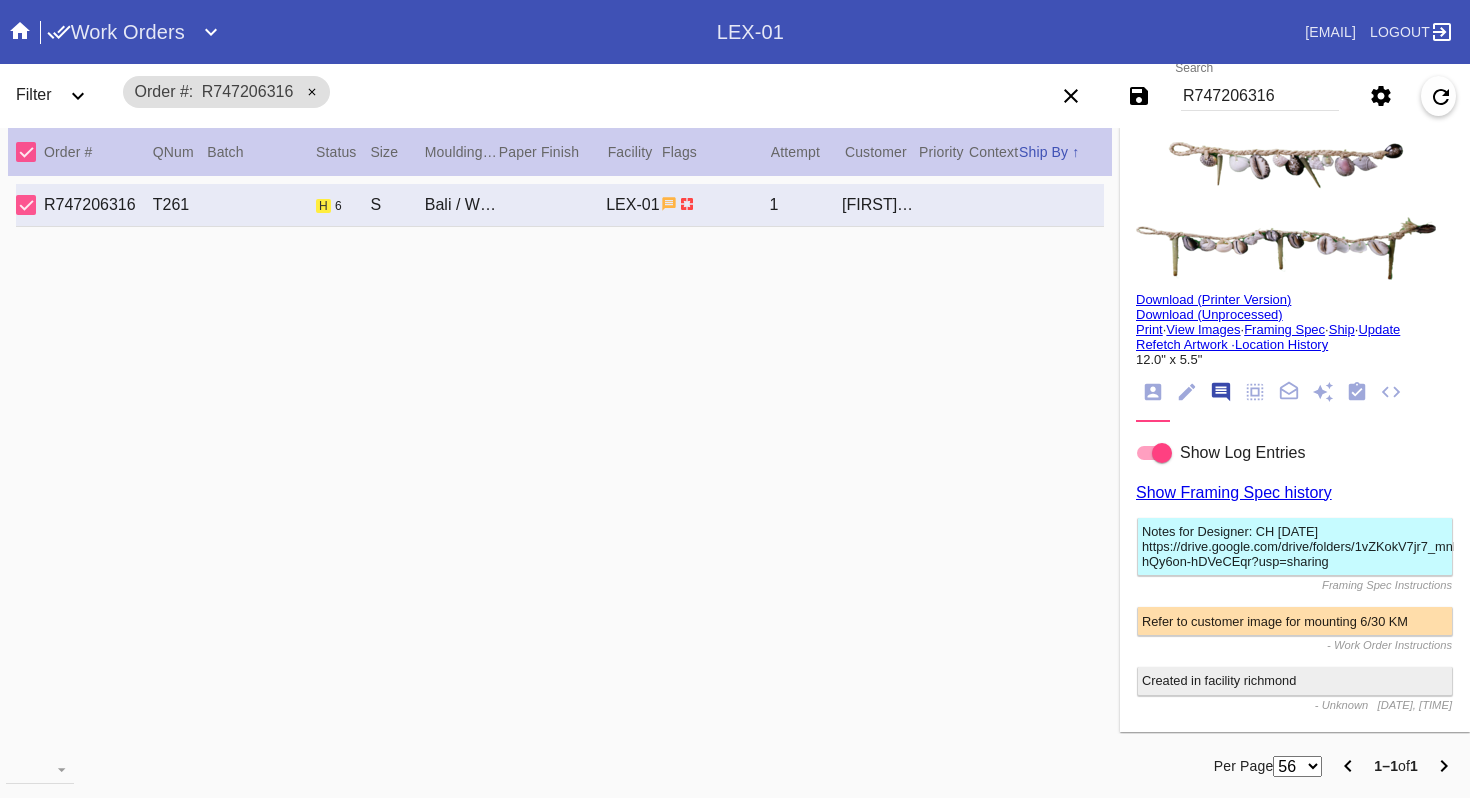 scroll, scrollTop: 123, scrollLeft: 0, axis: vertical 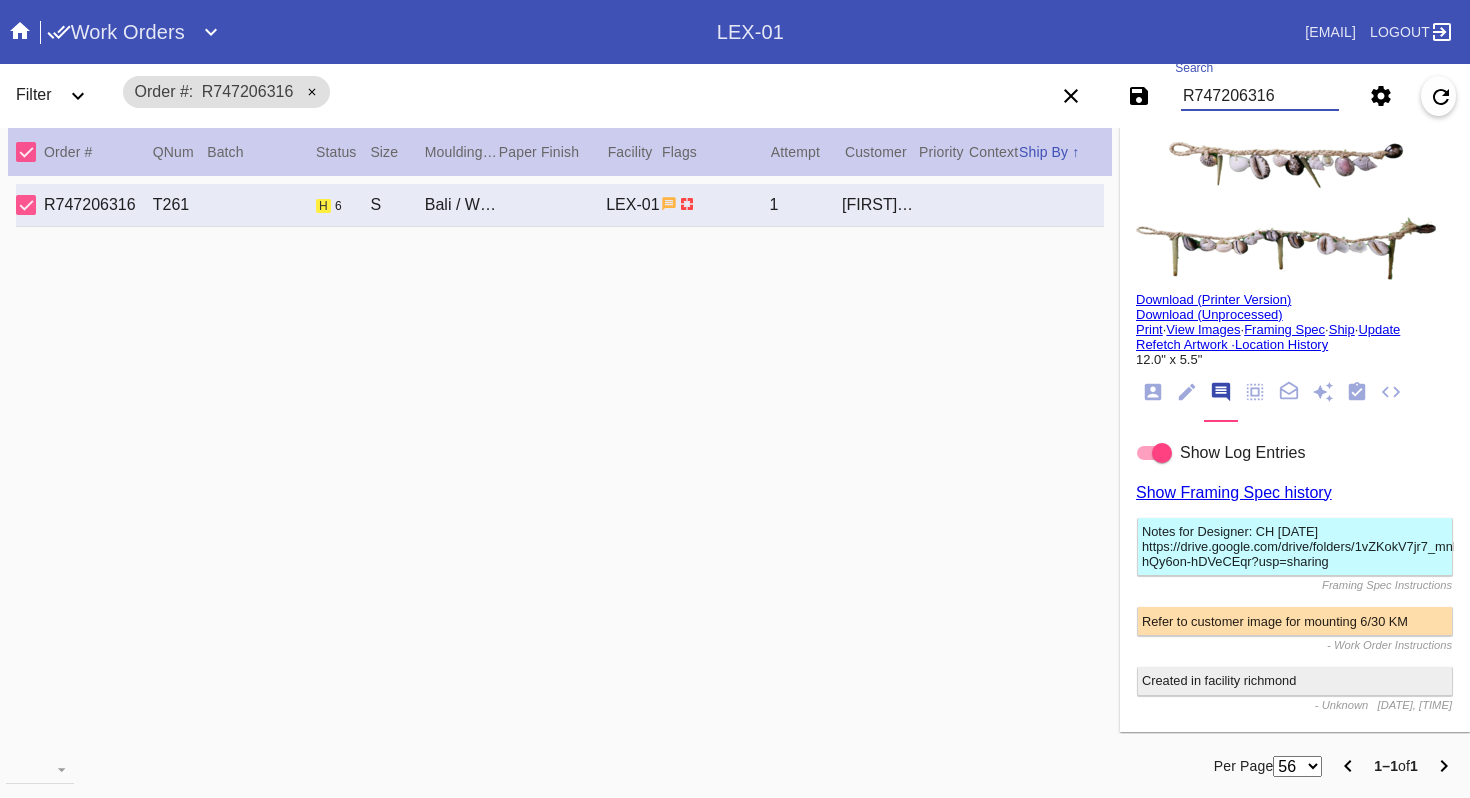 click on "R747206316" at bounding box center [1260, 96] 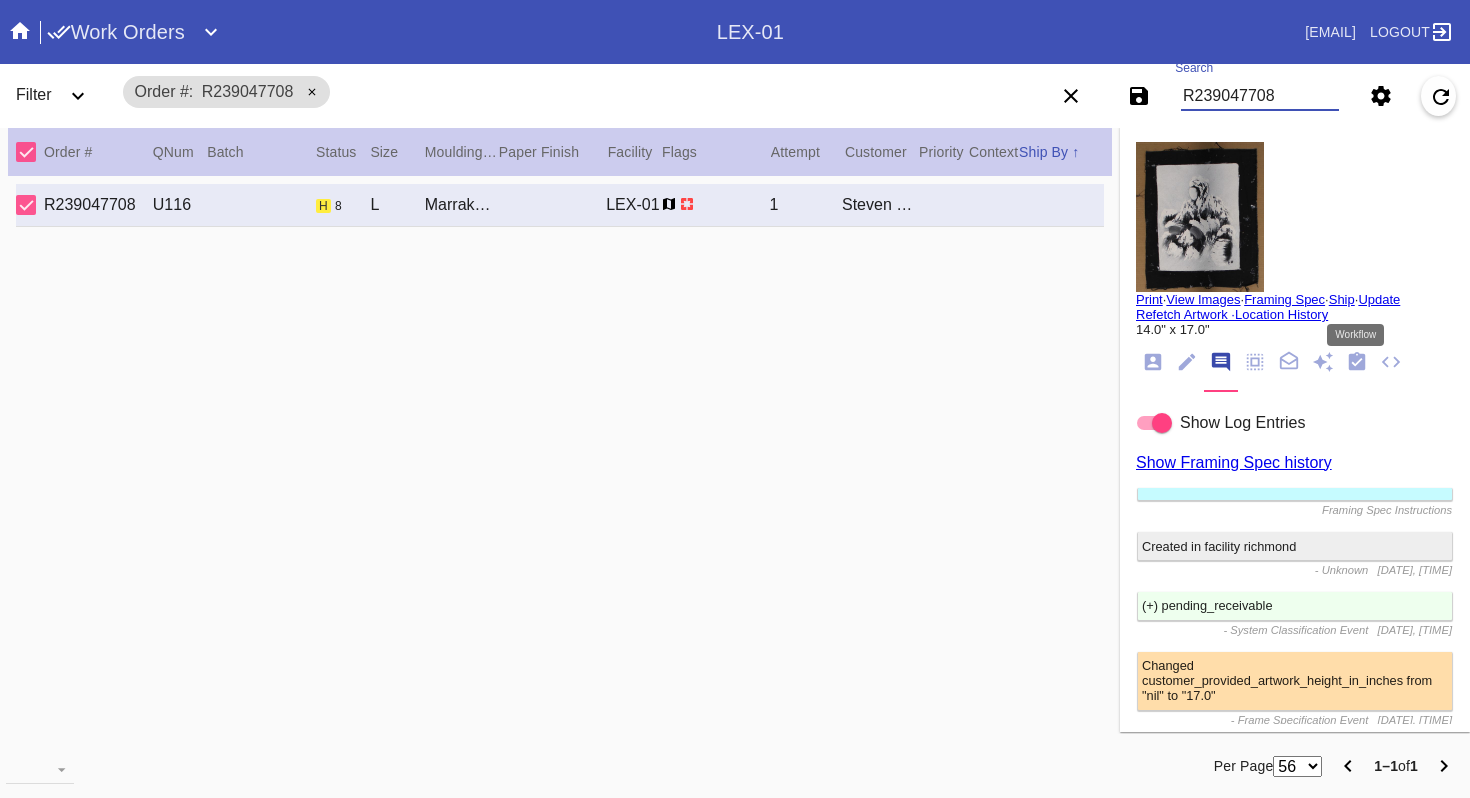 click at bounding box center (1357, 362) 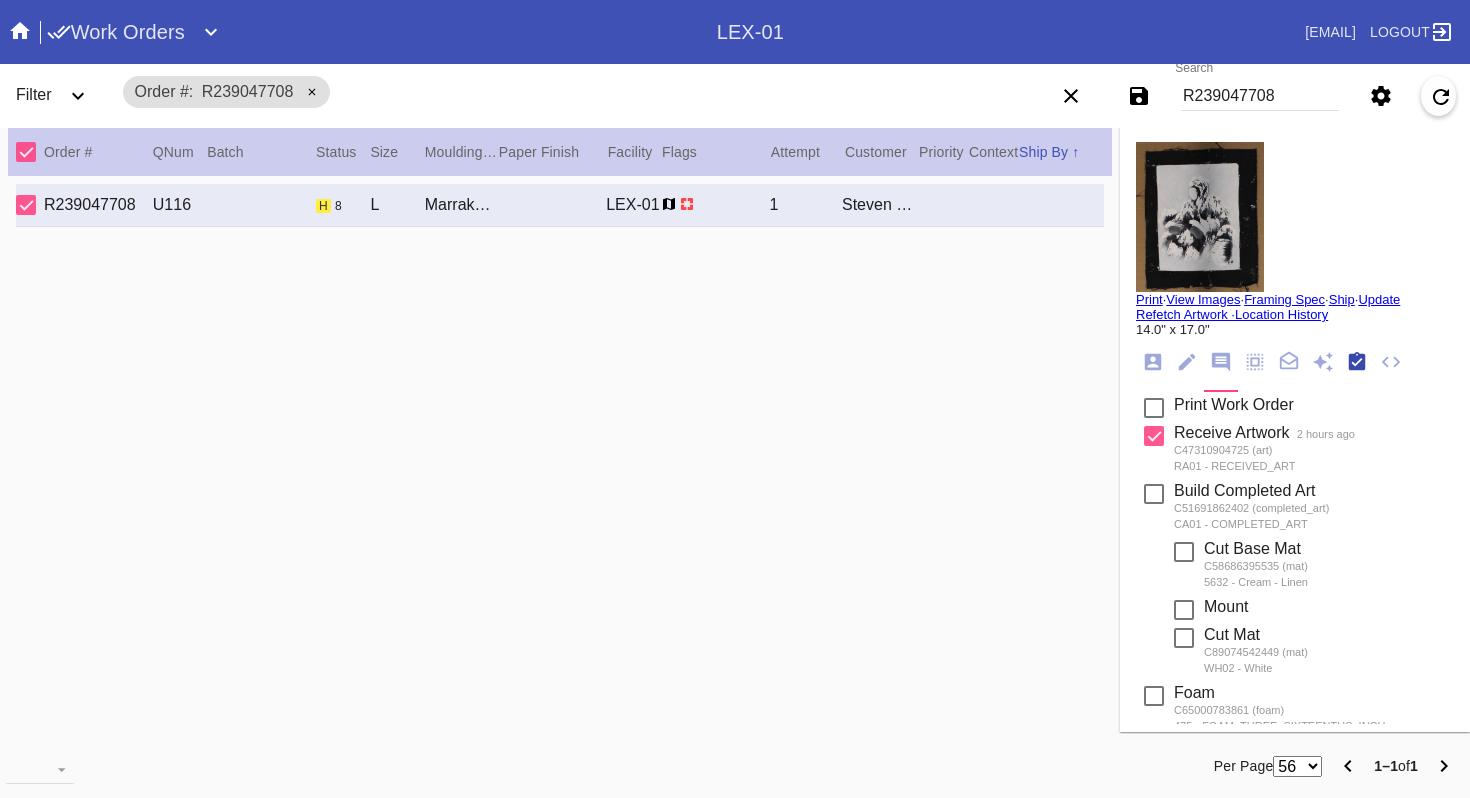 scroll, scrollTop: 320, scrollLeft: 0, axis: vertical 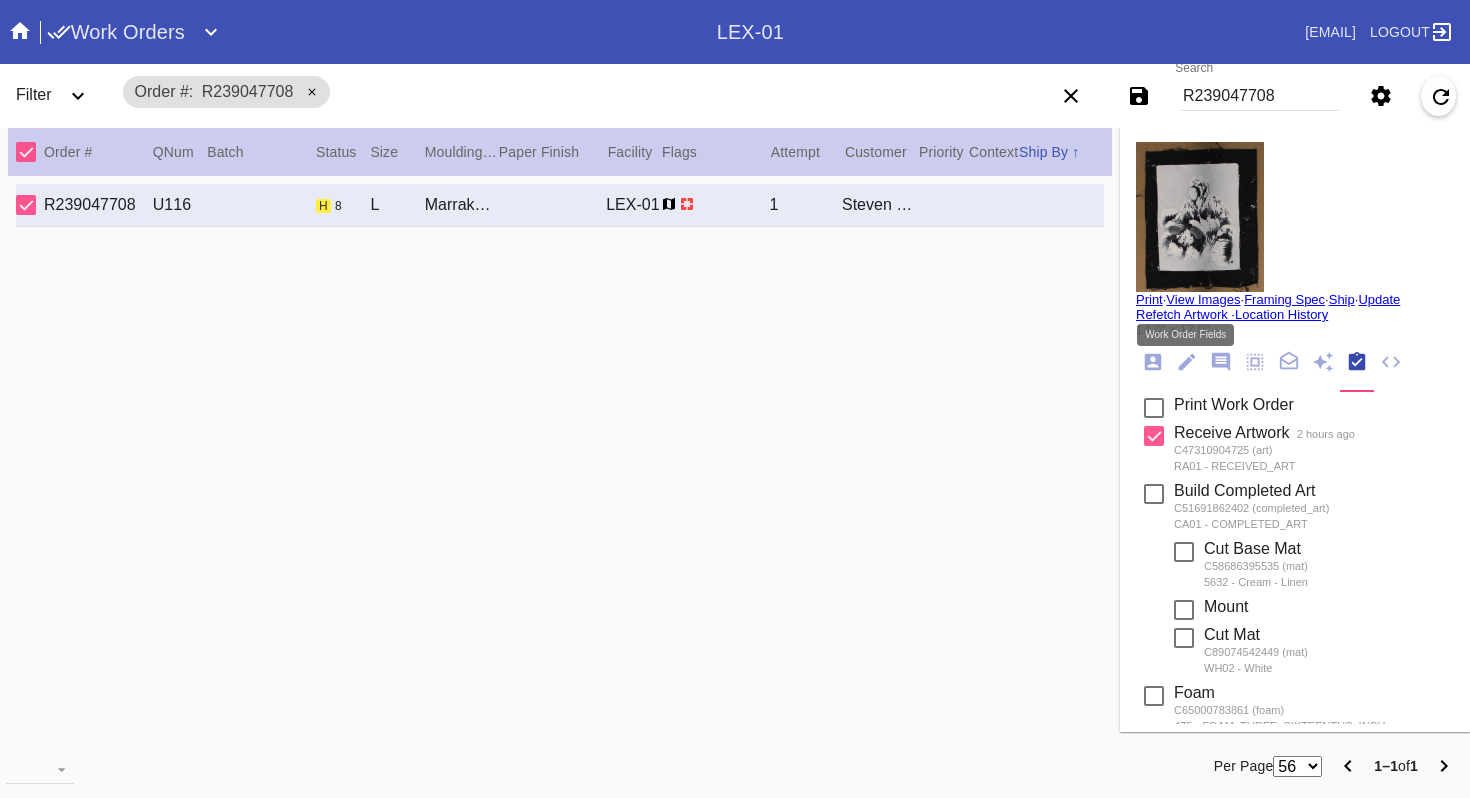 click at bounding box center (1187, 362) 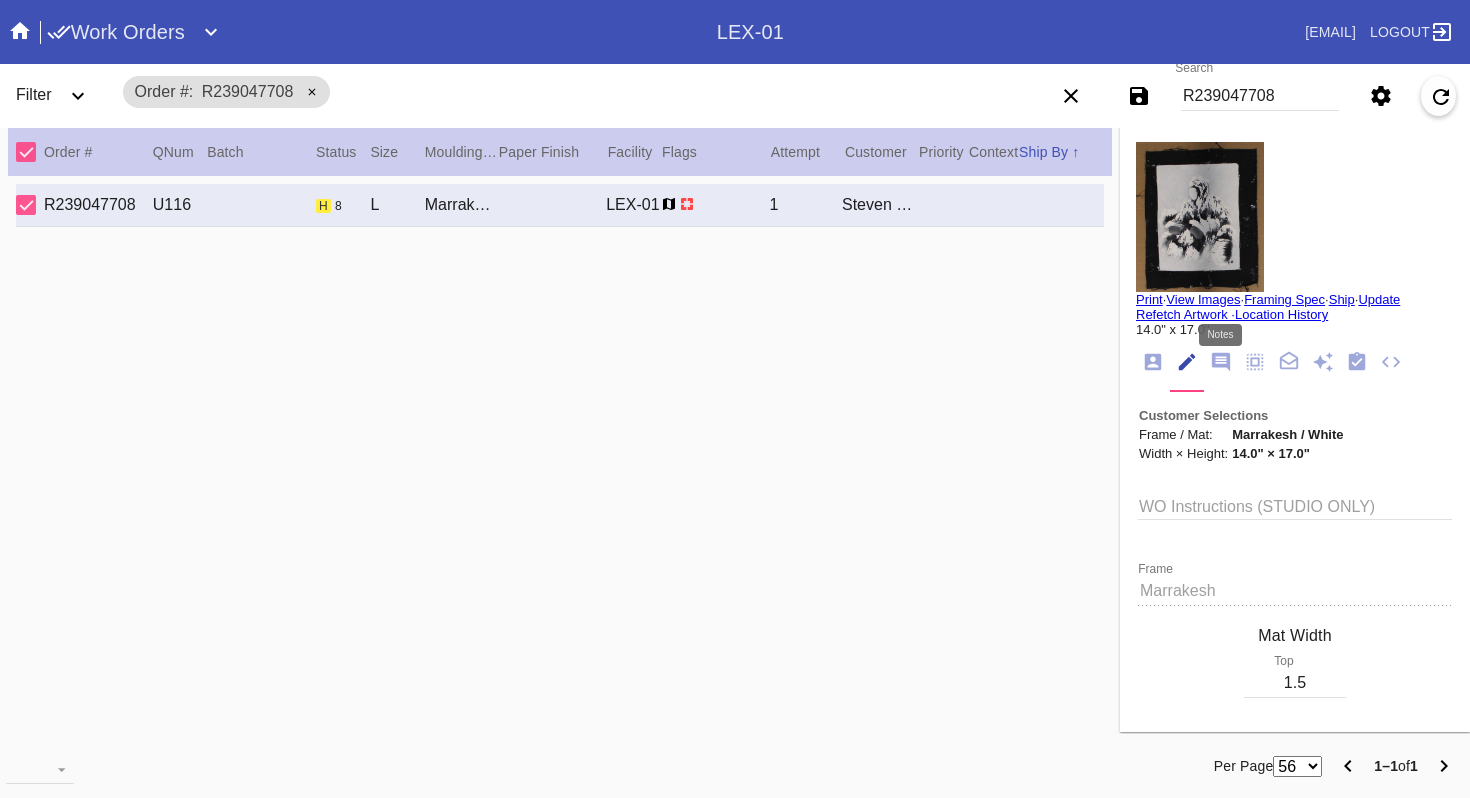 click at bounding box center (1221, 362) 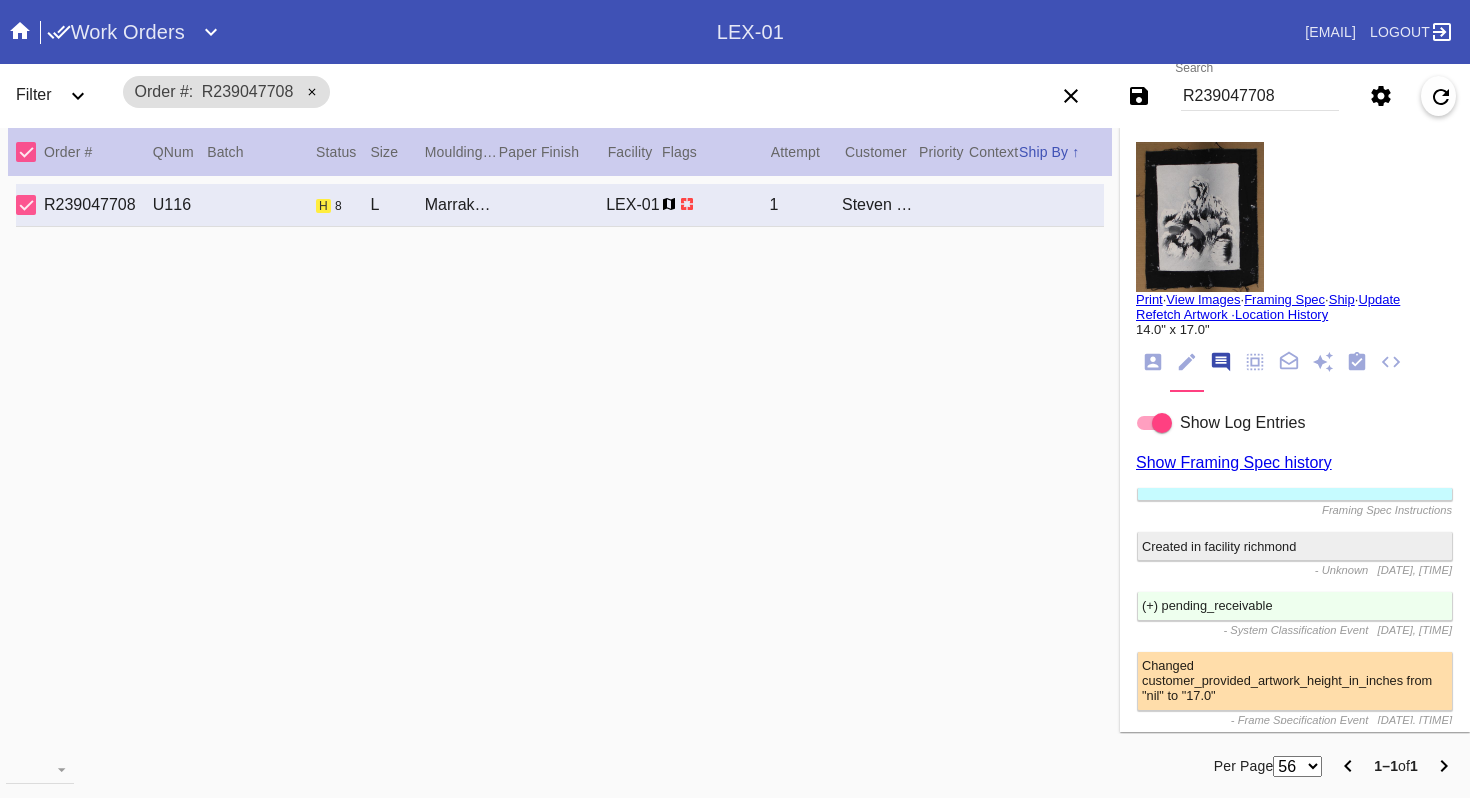 scroll, scrollTop: 123, scrollLeft: 0, axis: vertical 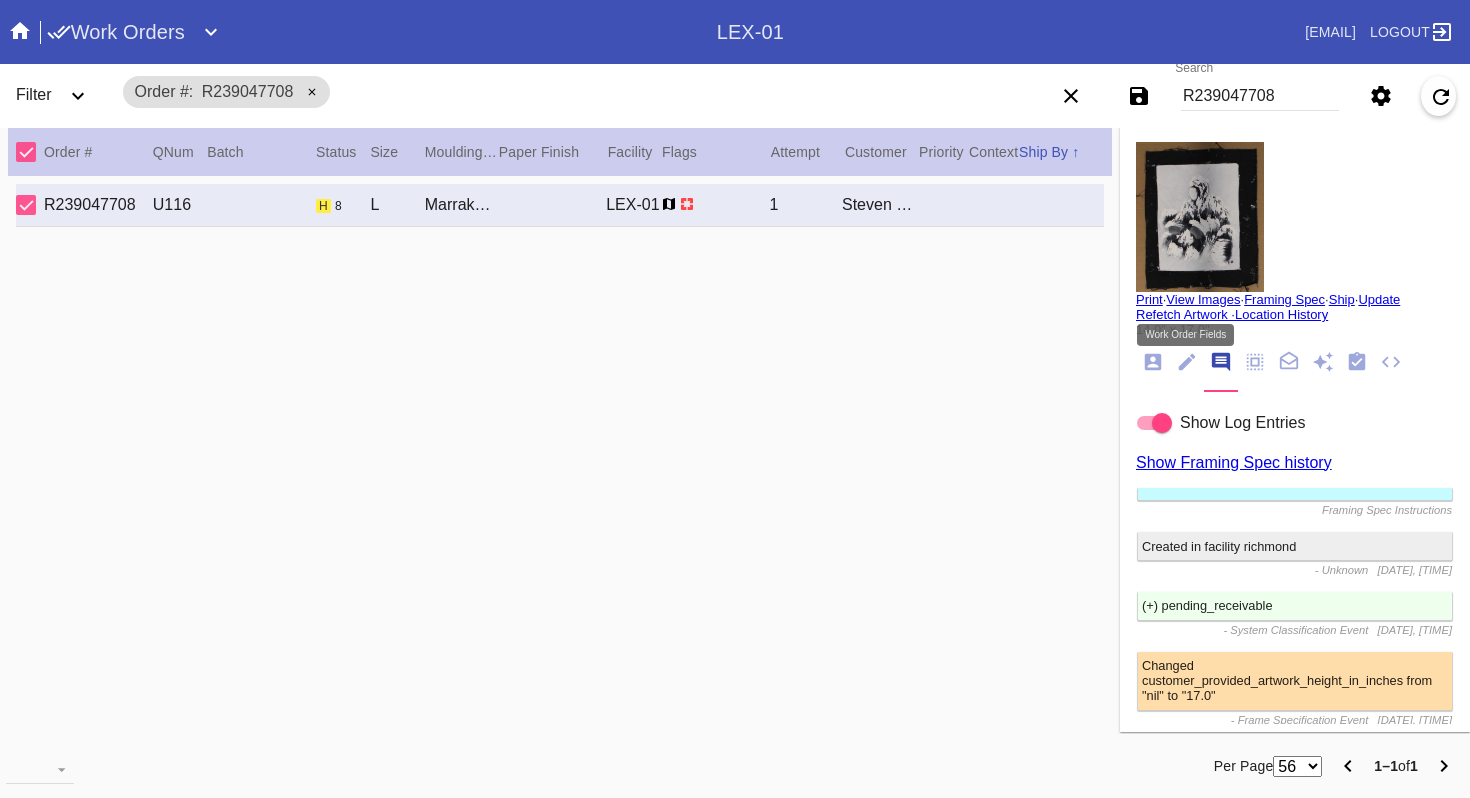 click at bounding box center [1187, 362] 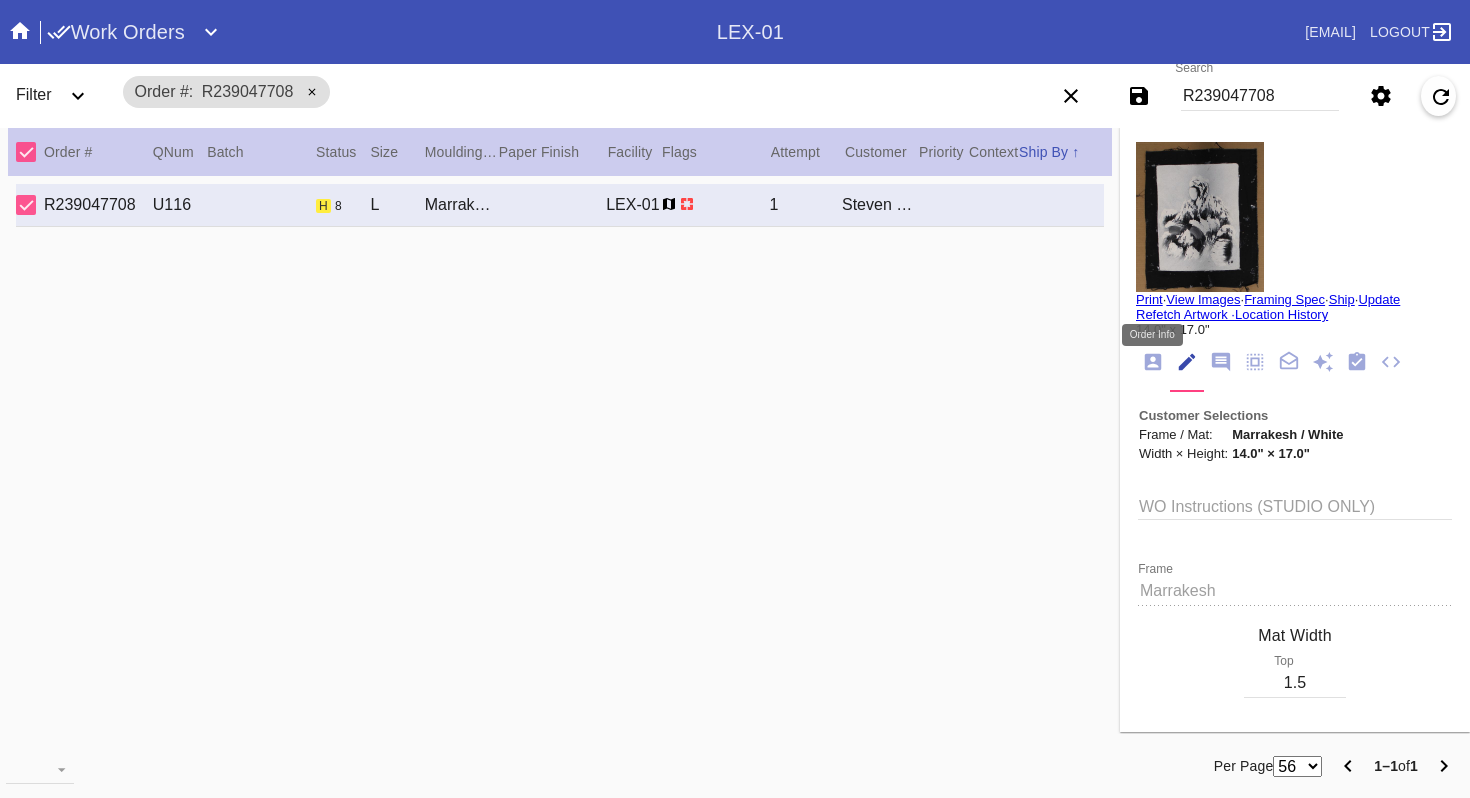 click at bounding box center [1153, 362] 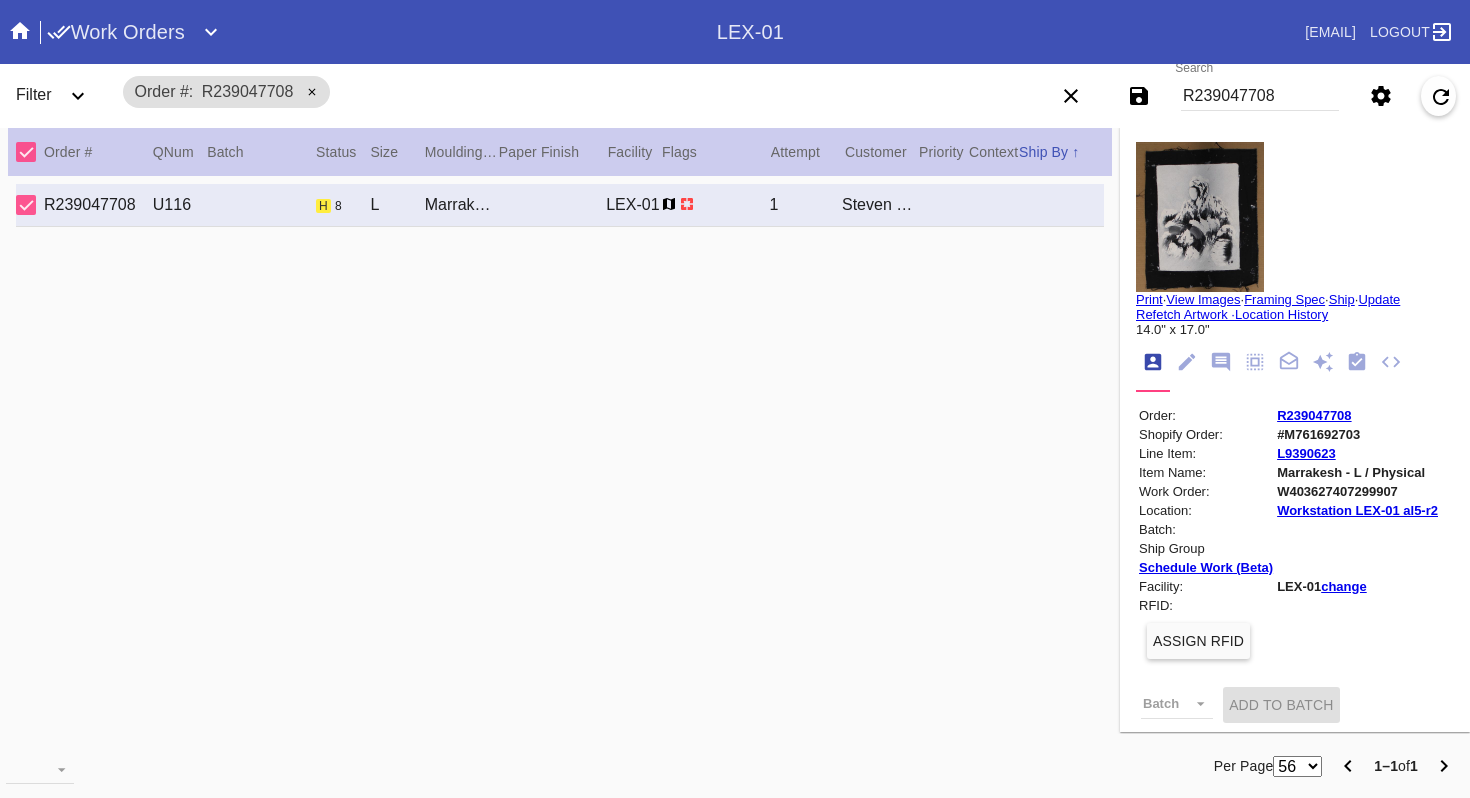 click at bounding box center [1200, 217] 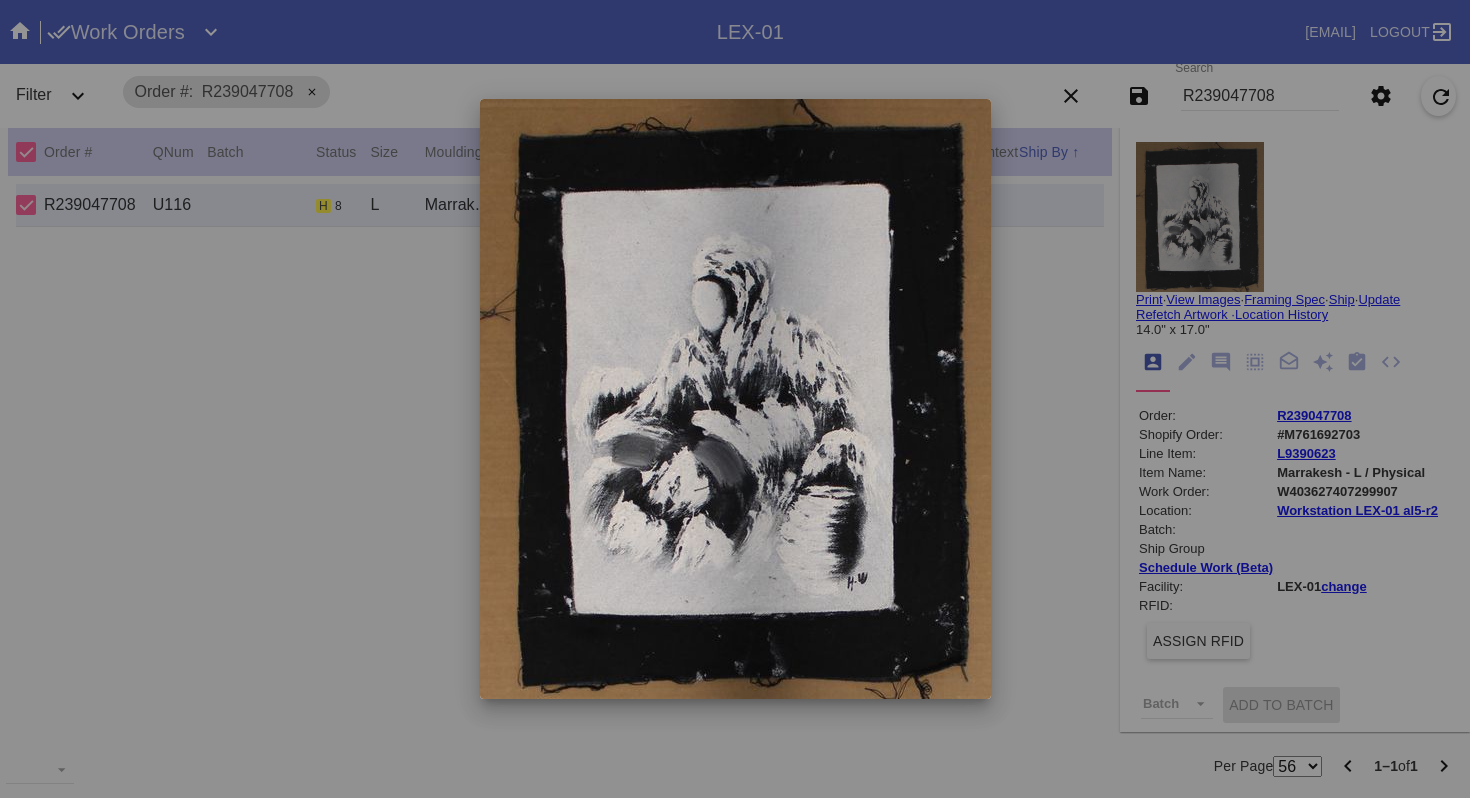 click at bounding box center (735, 399) 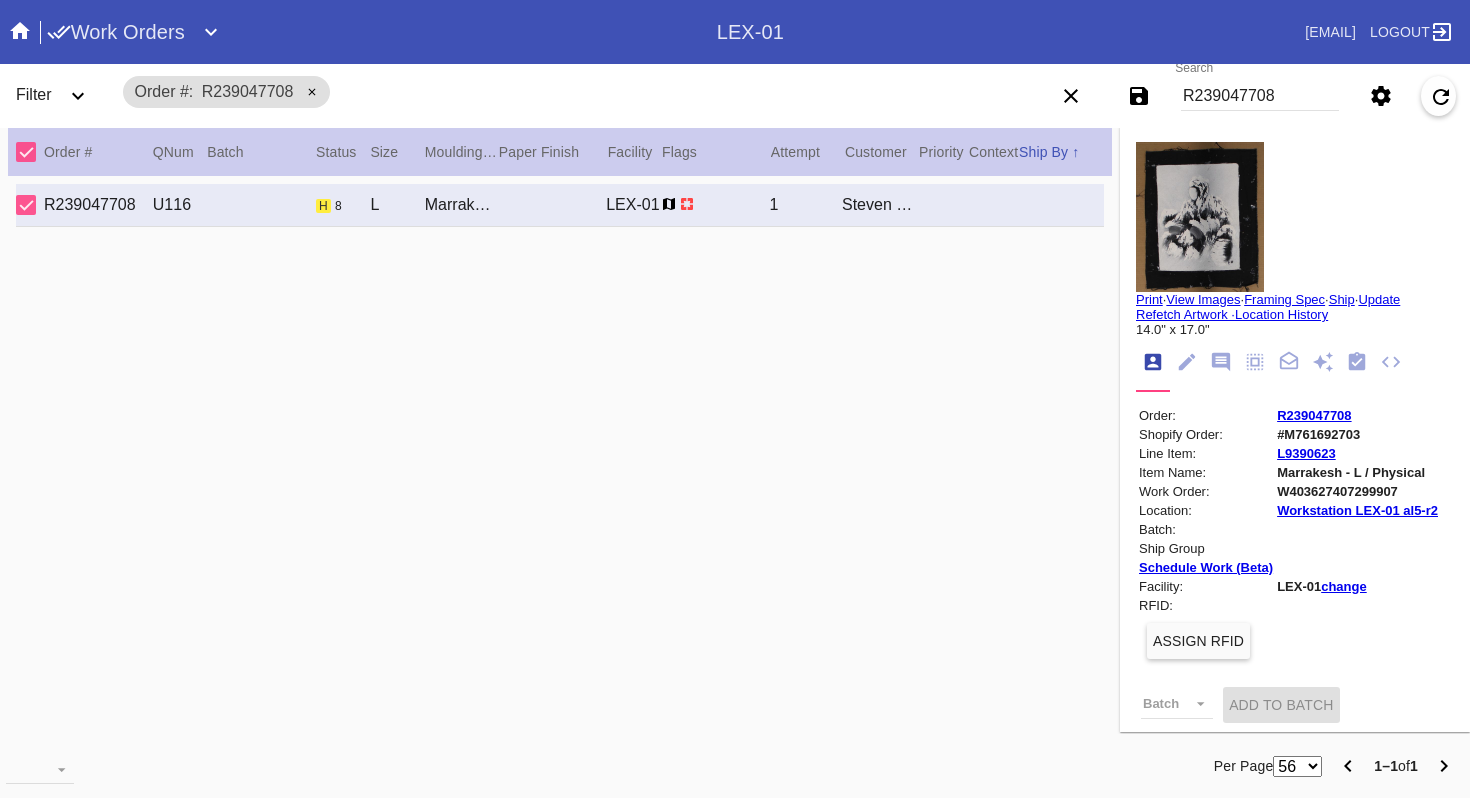 click on "#M761692703" at bounding box center (1357, 434) 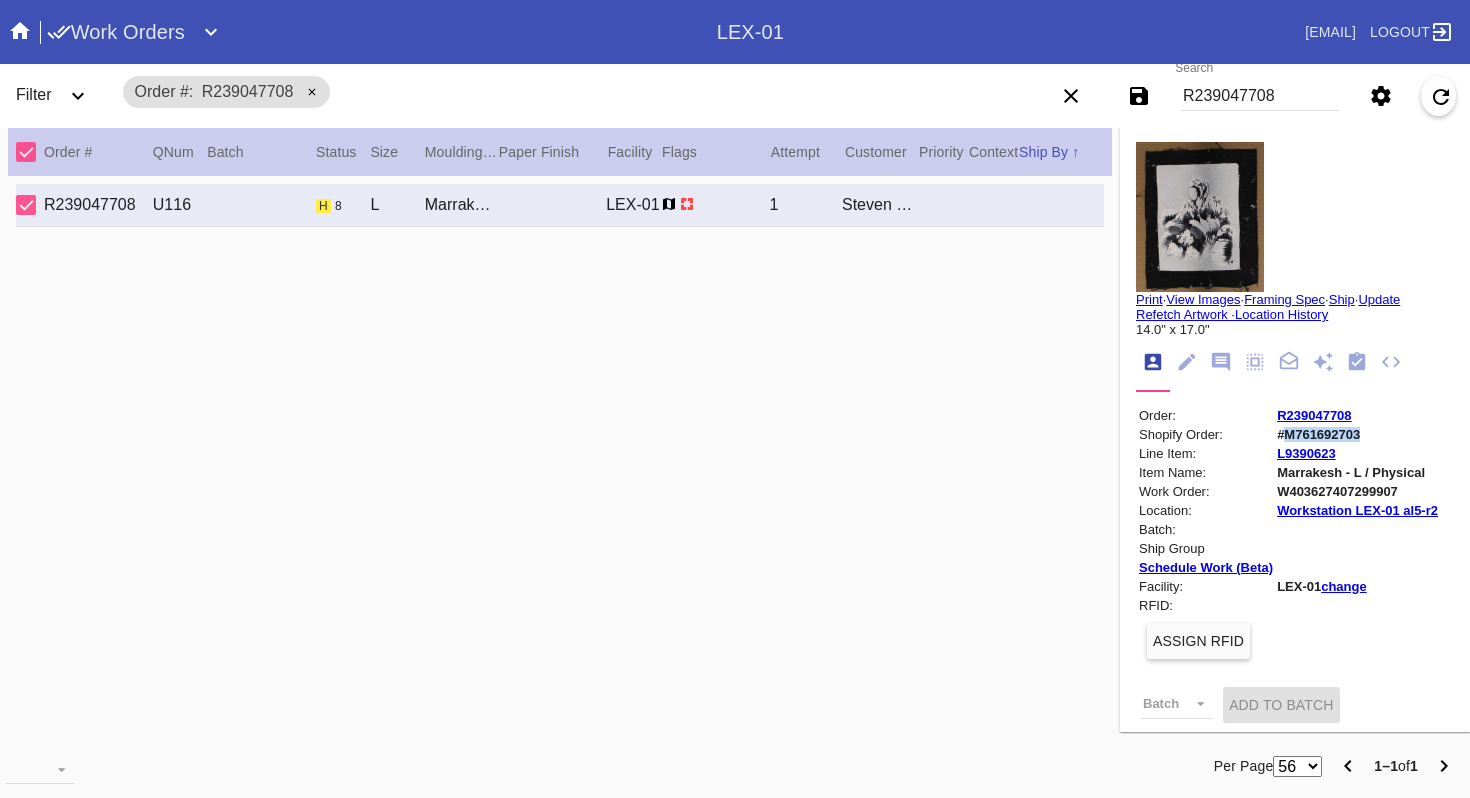 click on "#M761692703" at bounding box center [1357, 434] 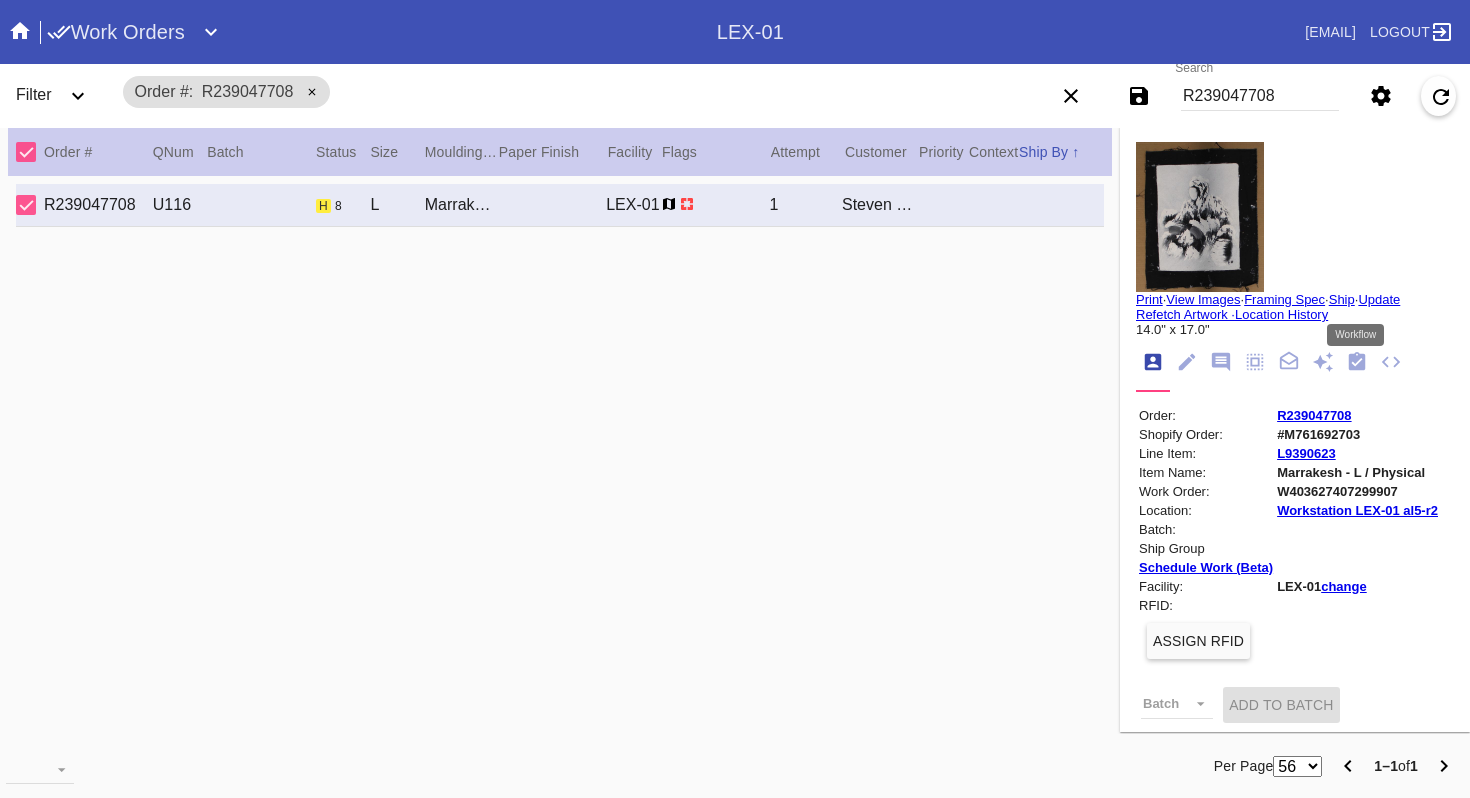 click at bounding box center [1357, 361] 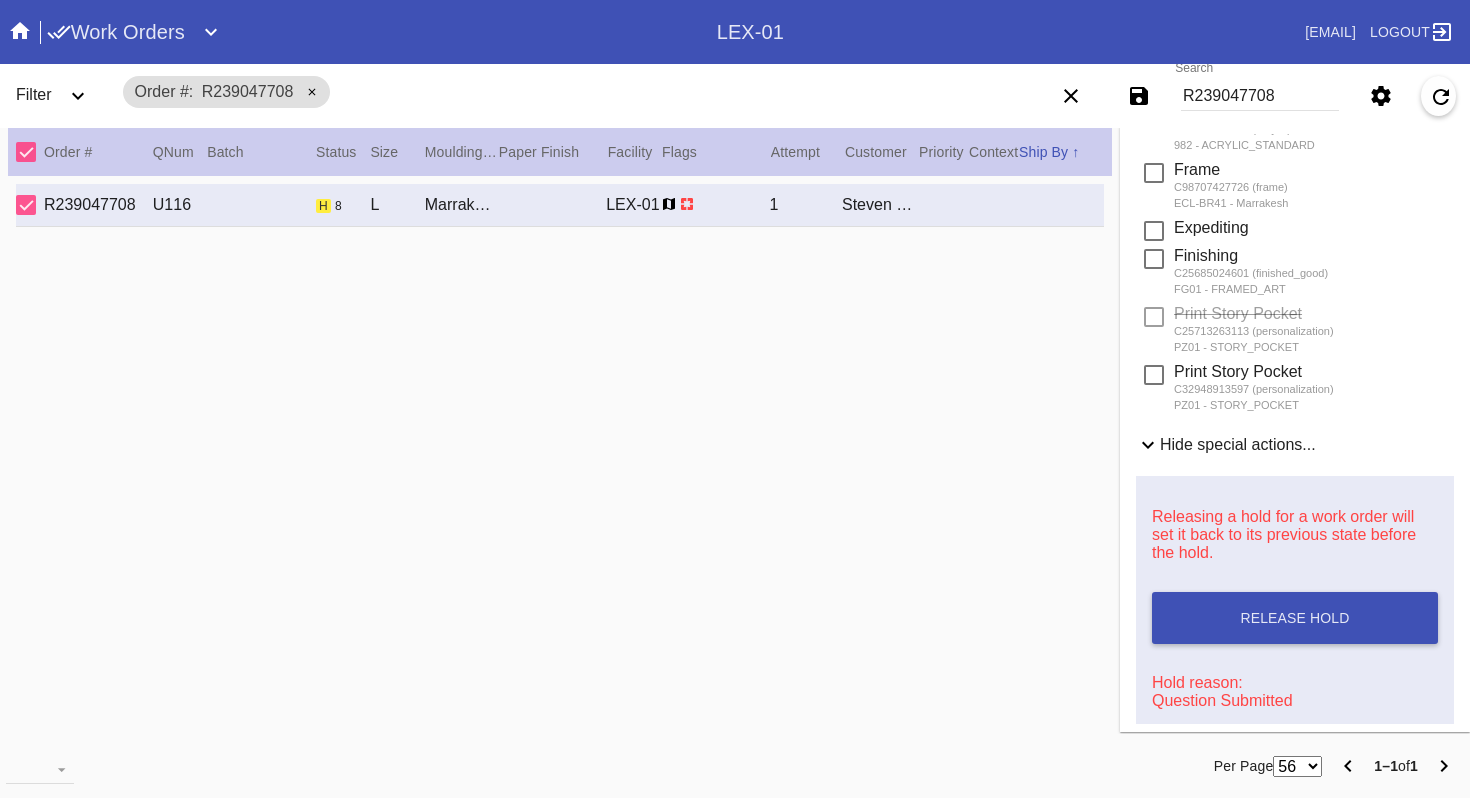 scroll, scrollTop: 897, scrollLeft: 0, axis: vertical 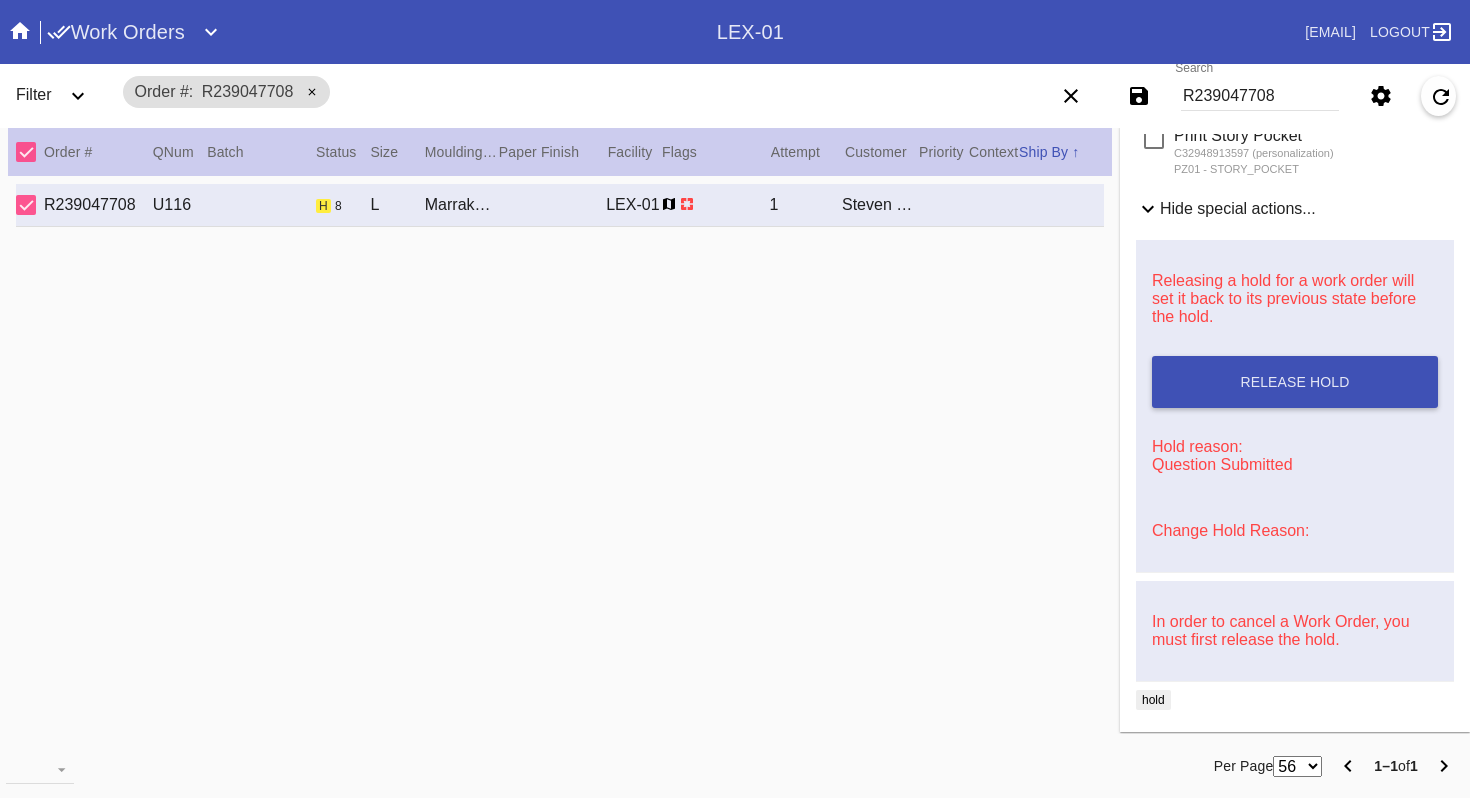 click on "Change Hold Reason:" at bounding box center (1230, 530) 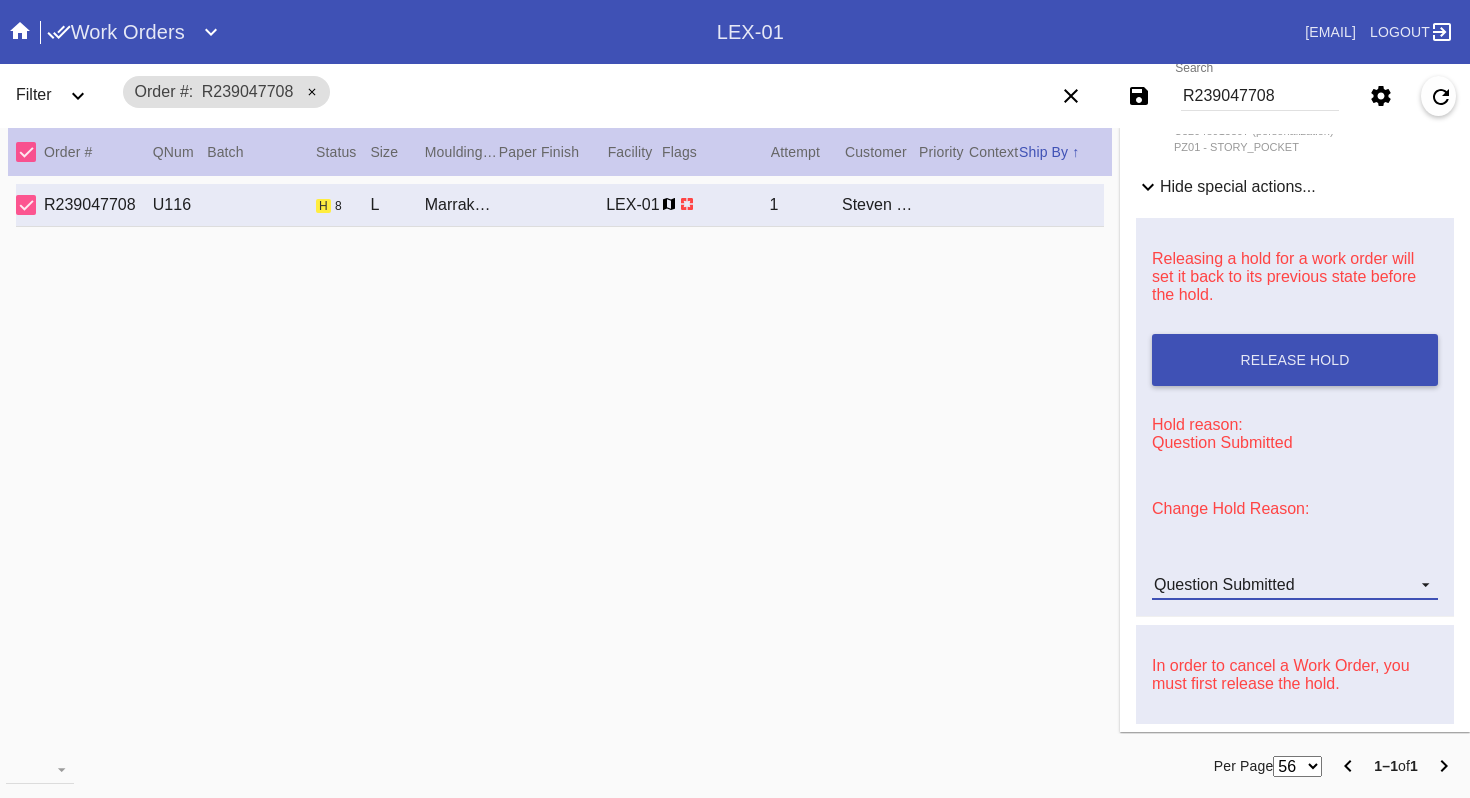 click on "Question Submitted" at bounding box center [1295, 585] 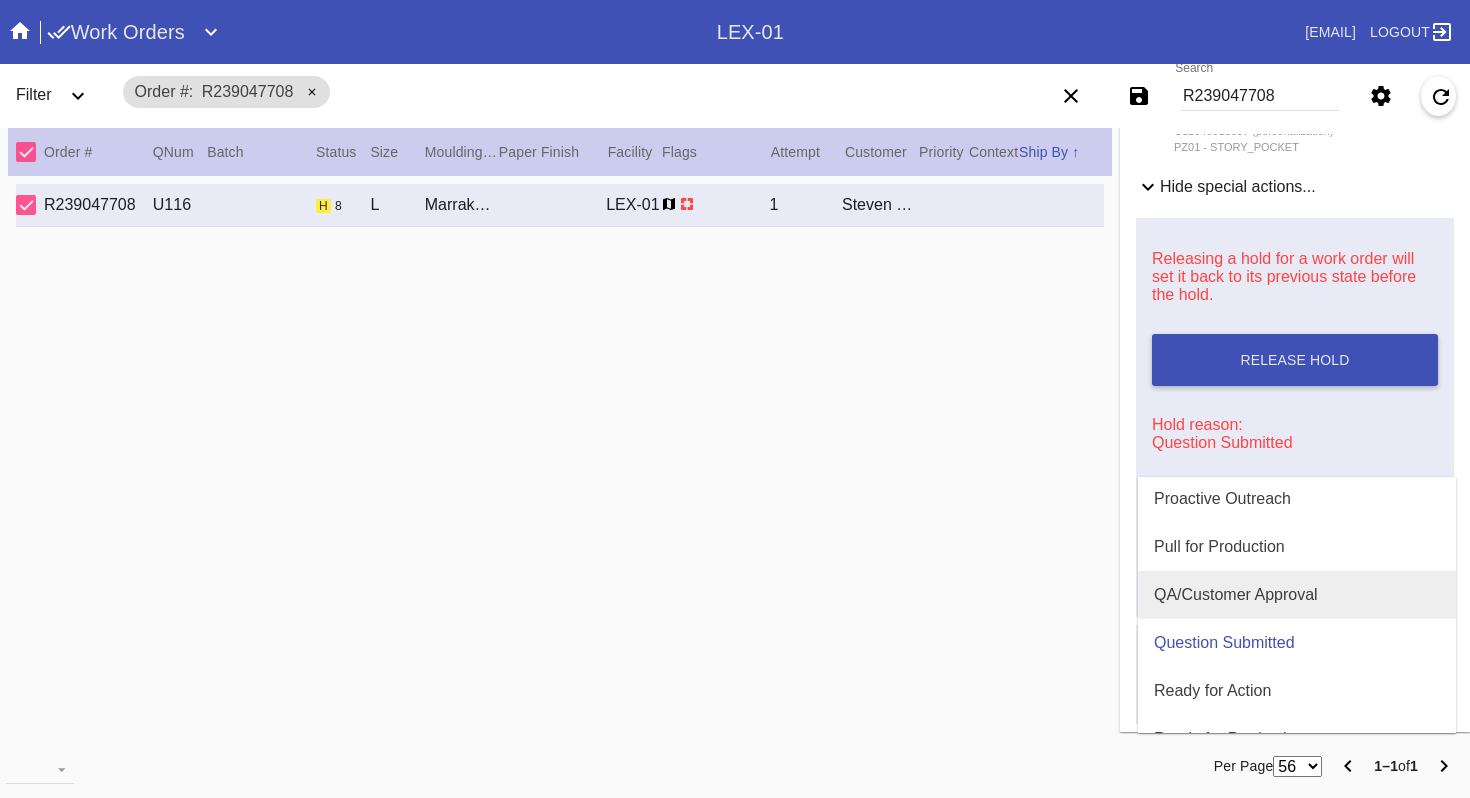 scroll, scrollTop: 561, scrollLeft: 0, axis: vertical 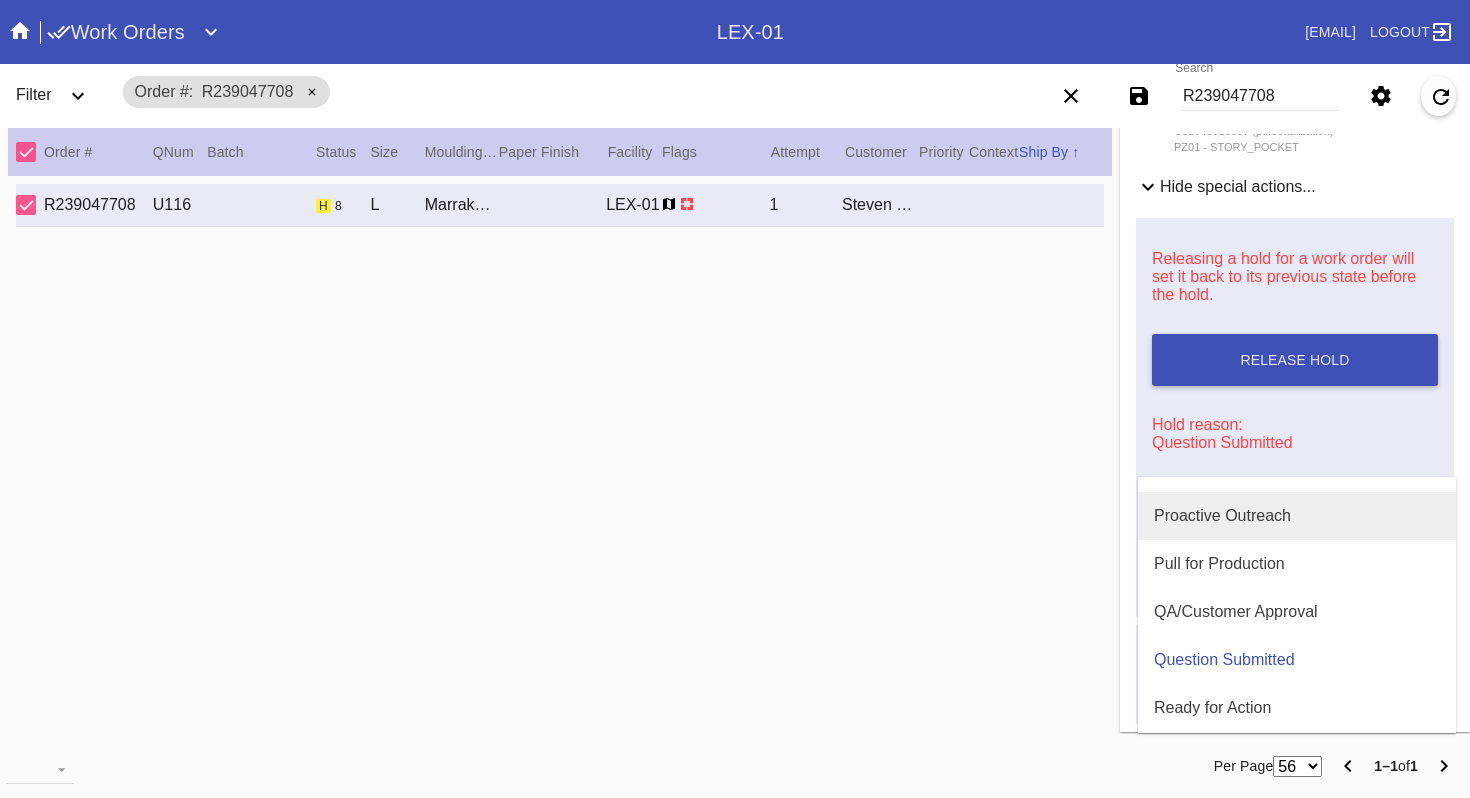 click on "Proactive Outreach" at bounding box center [1222, 516] 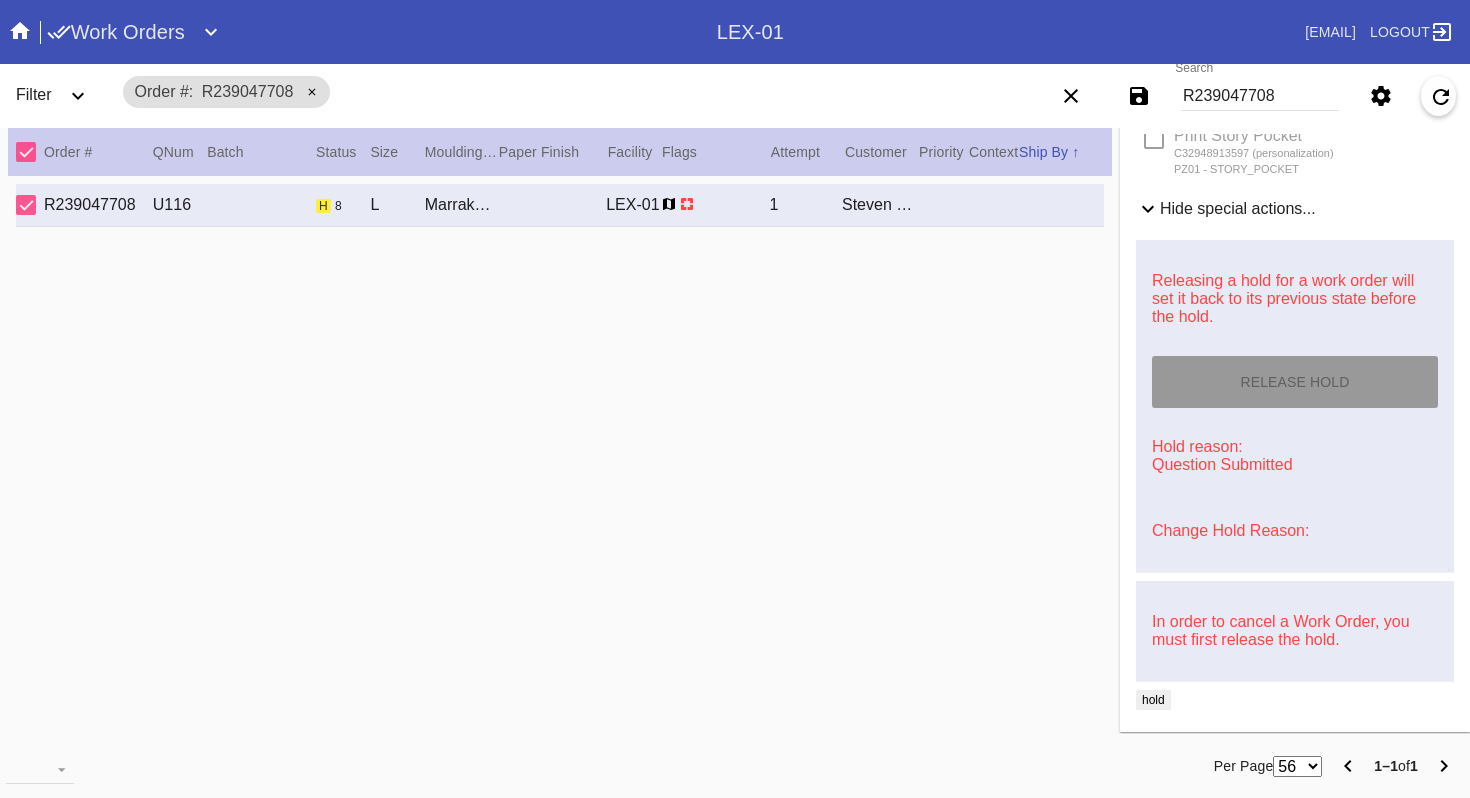 scroll, scrollTop: 769, scrollLeft: 0, axis: vertical 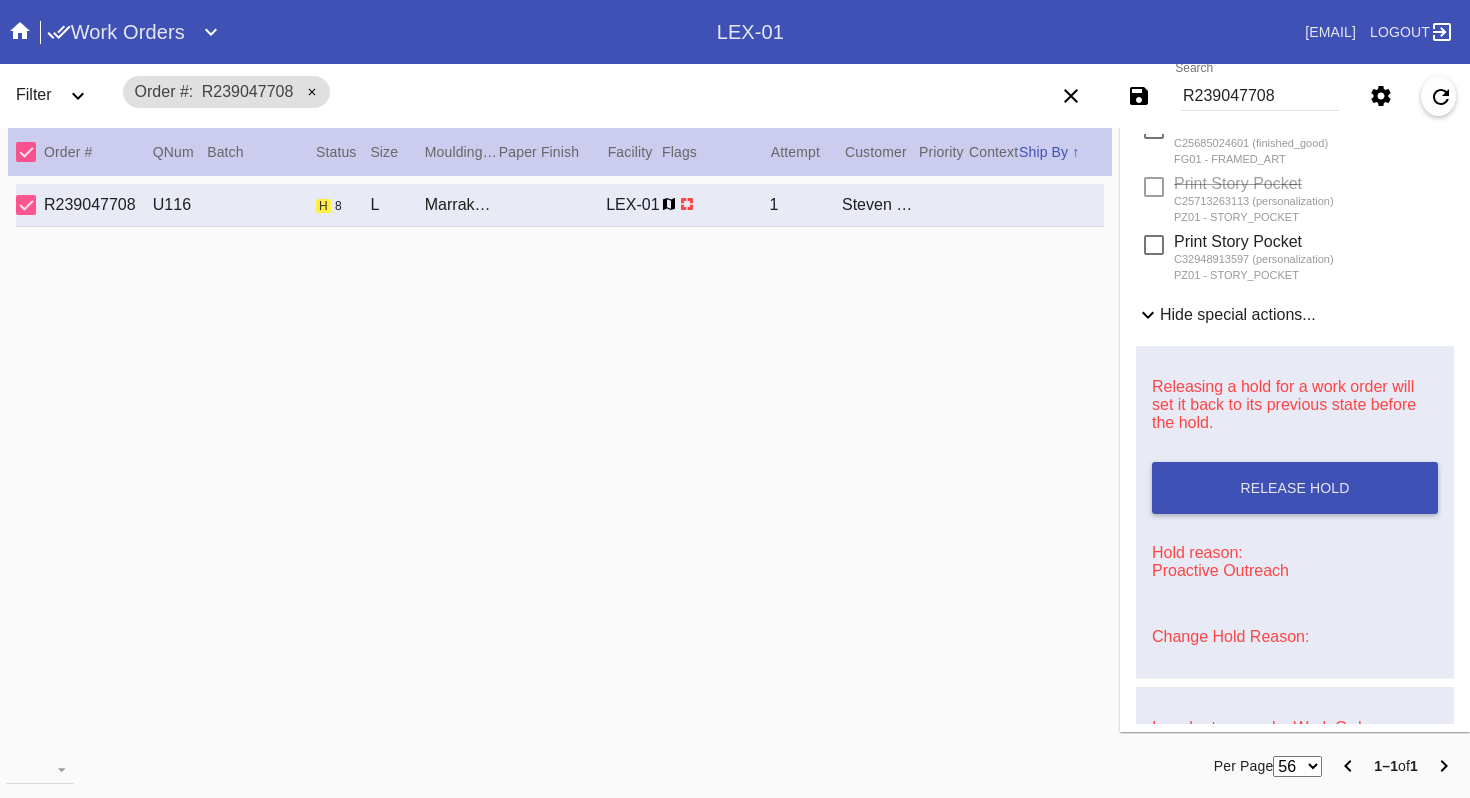 click on "R239047708" at bounding box center [1260, 96] 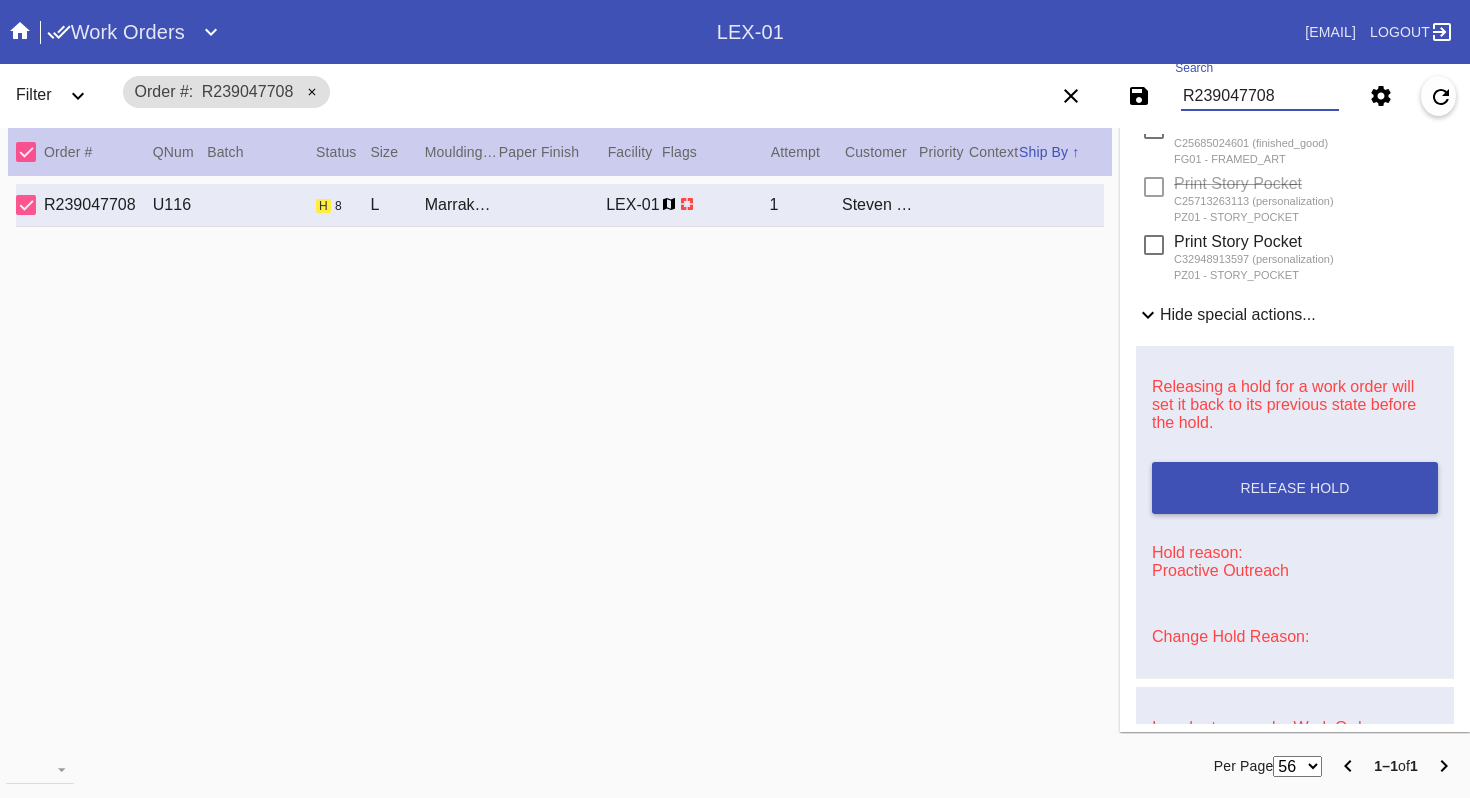 click on "R239047708" at bounding box center [1260, 96] 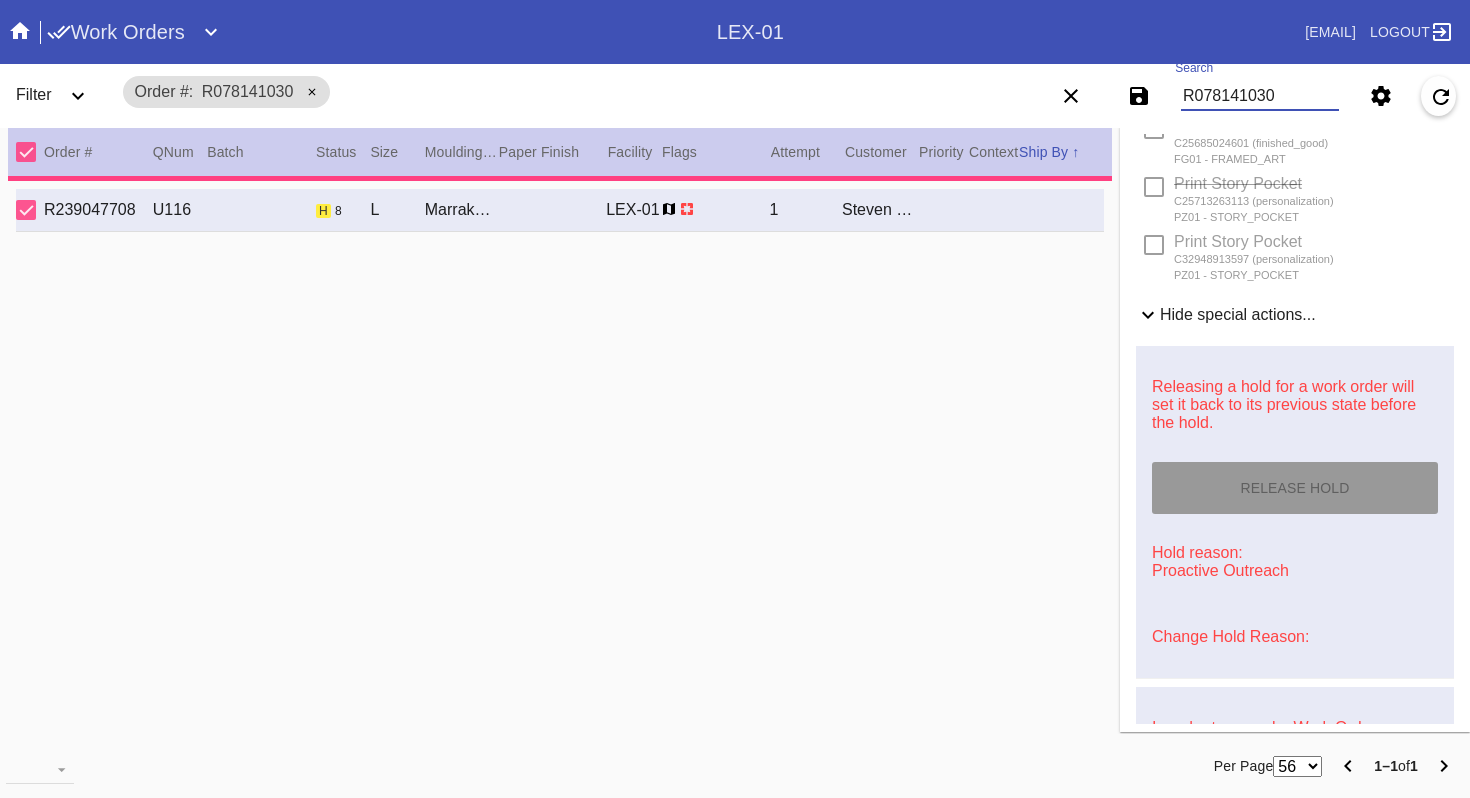 scroll, scrollTop: 0, scrollLeft: 0, axis: both 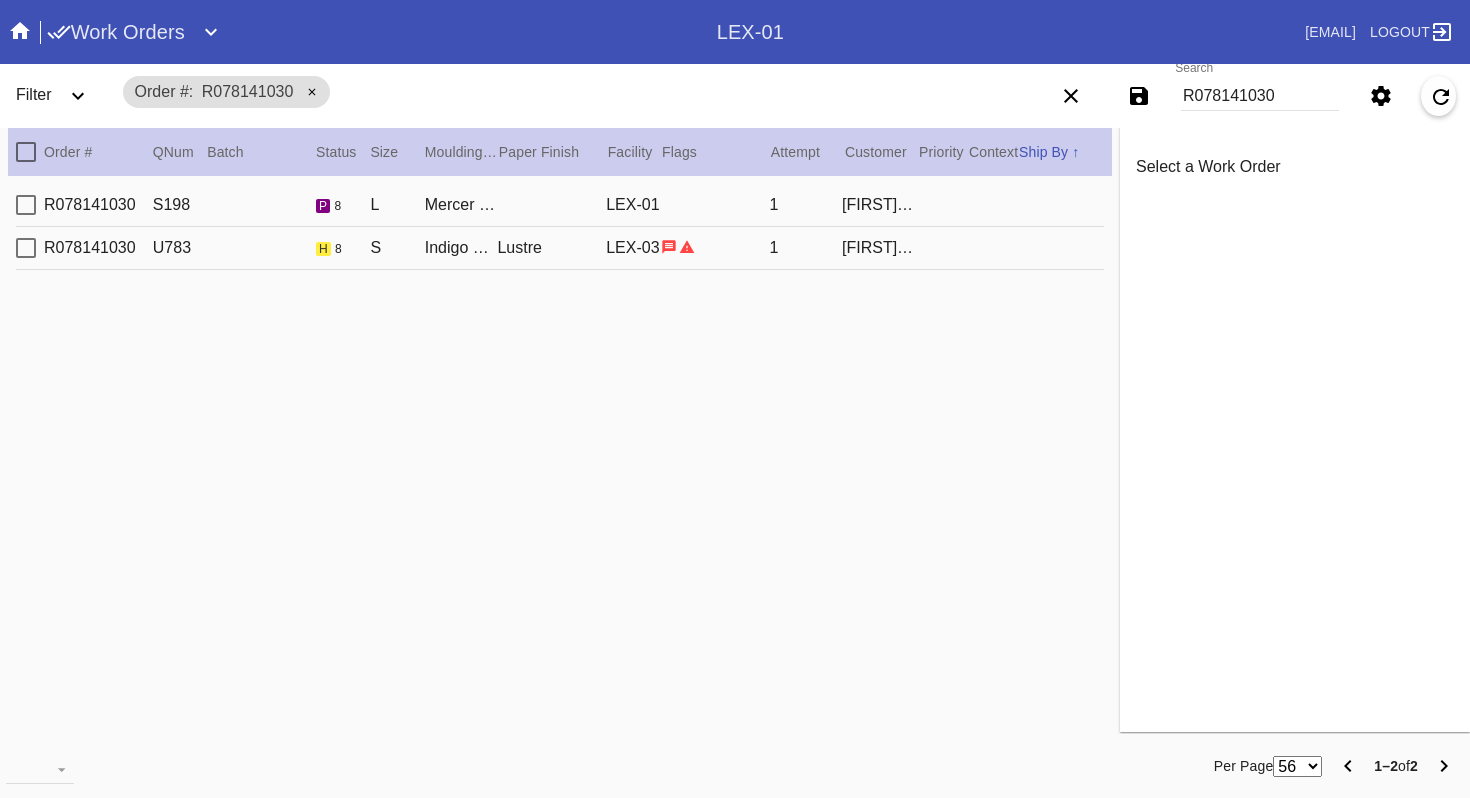 click on "[PRODUCT_CODE] [PRODUCT_CODE] h   8 S Indigo Walnut Gallery / Dove White Lustre LEX-03 1 [FIRST] [LAST]" at bounding box center (560, 248) 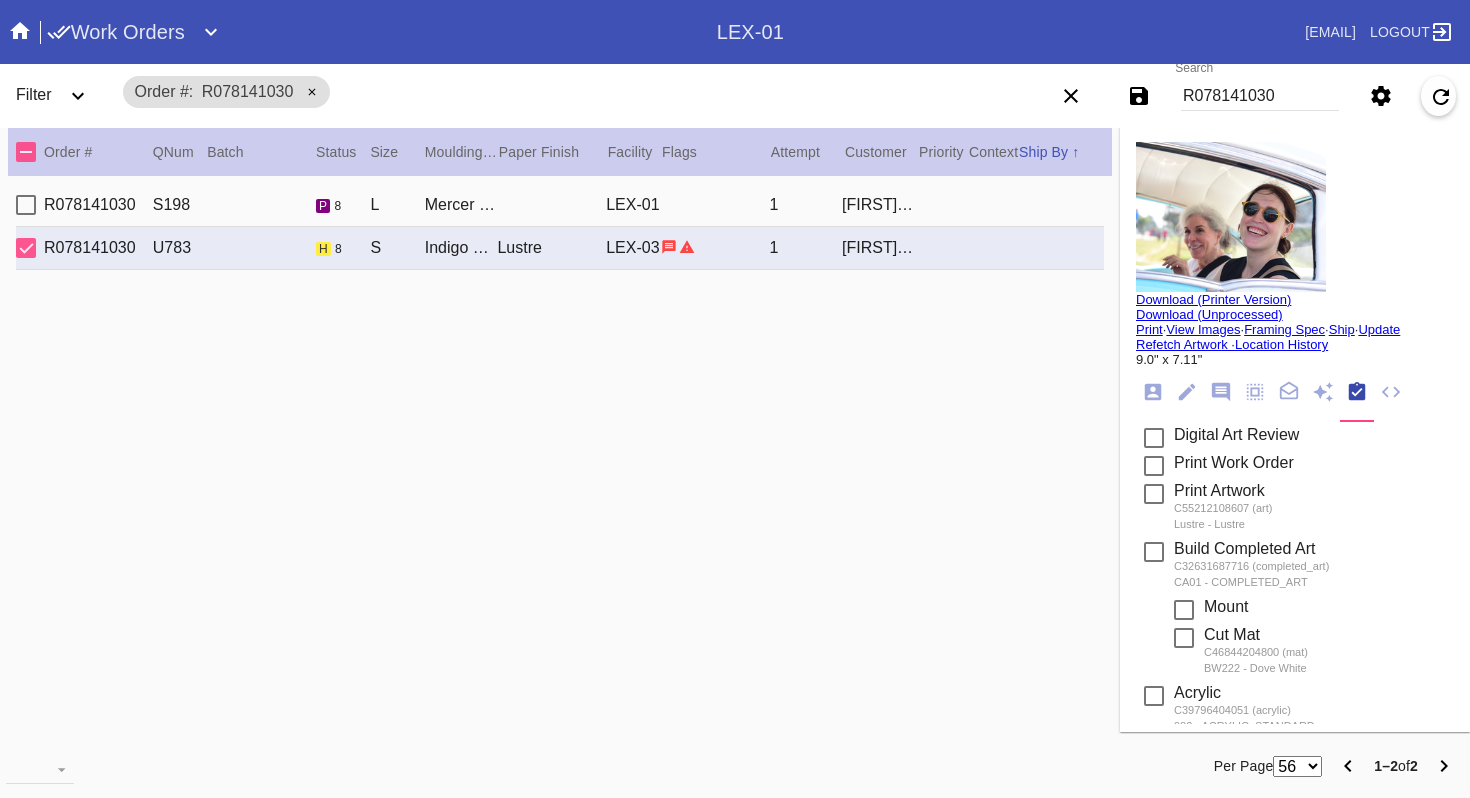 click on "R078141030 S198 p   8 L Mercer Slim / Dove White LEX-01 1 [FIRST] [LAST]" at bounding box center (560, 205) 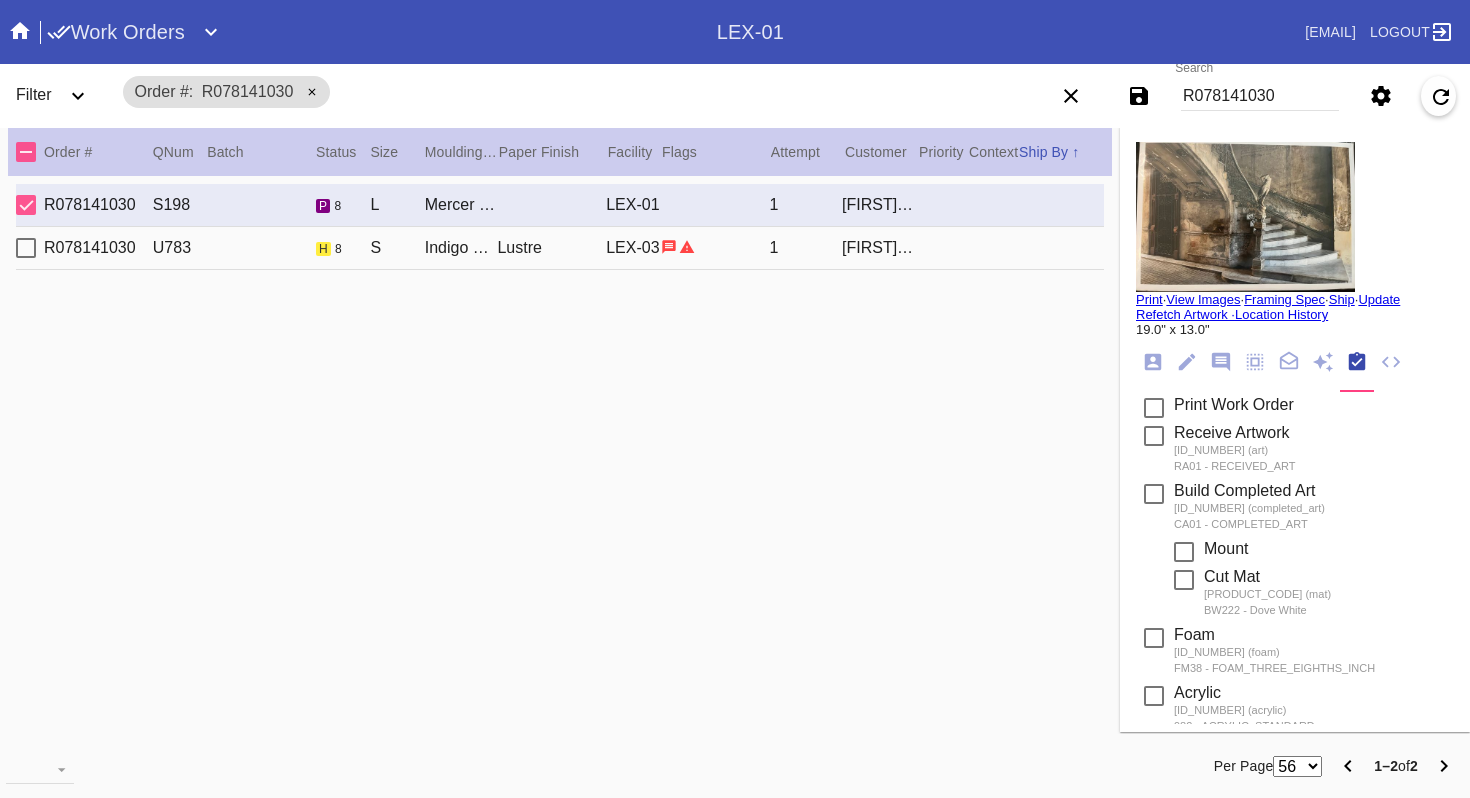 click on "[PRODUCT_CODE] [PRODUCT_CODE] h   8 S Indigo Walnut Gallery / Dove White Lustre LEX-03 1 [FIRST] [LAST]" at bounding box center [560, 248] 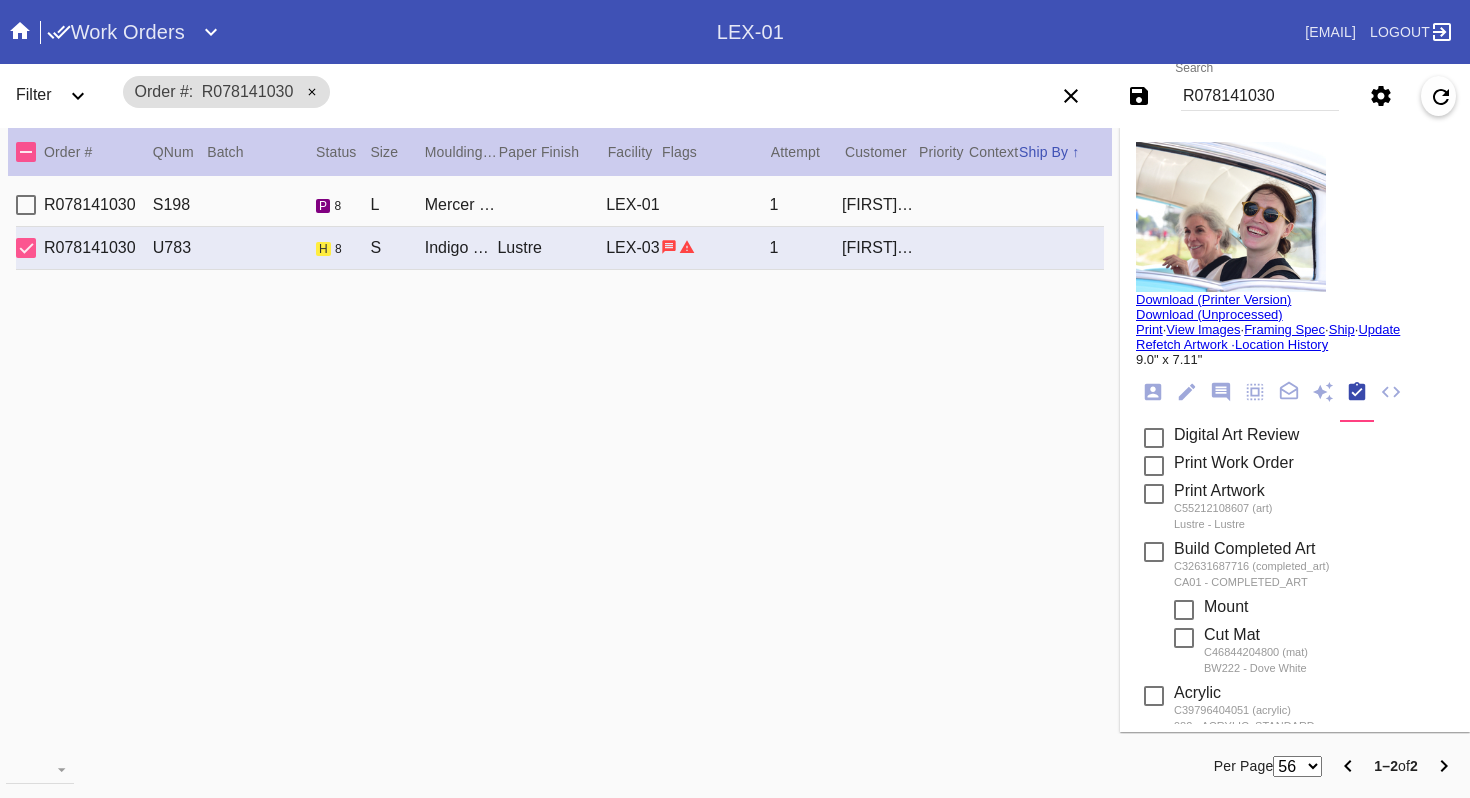 click at bounding box center (1231, 217) 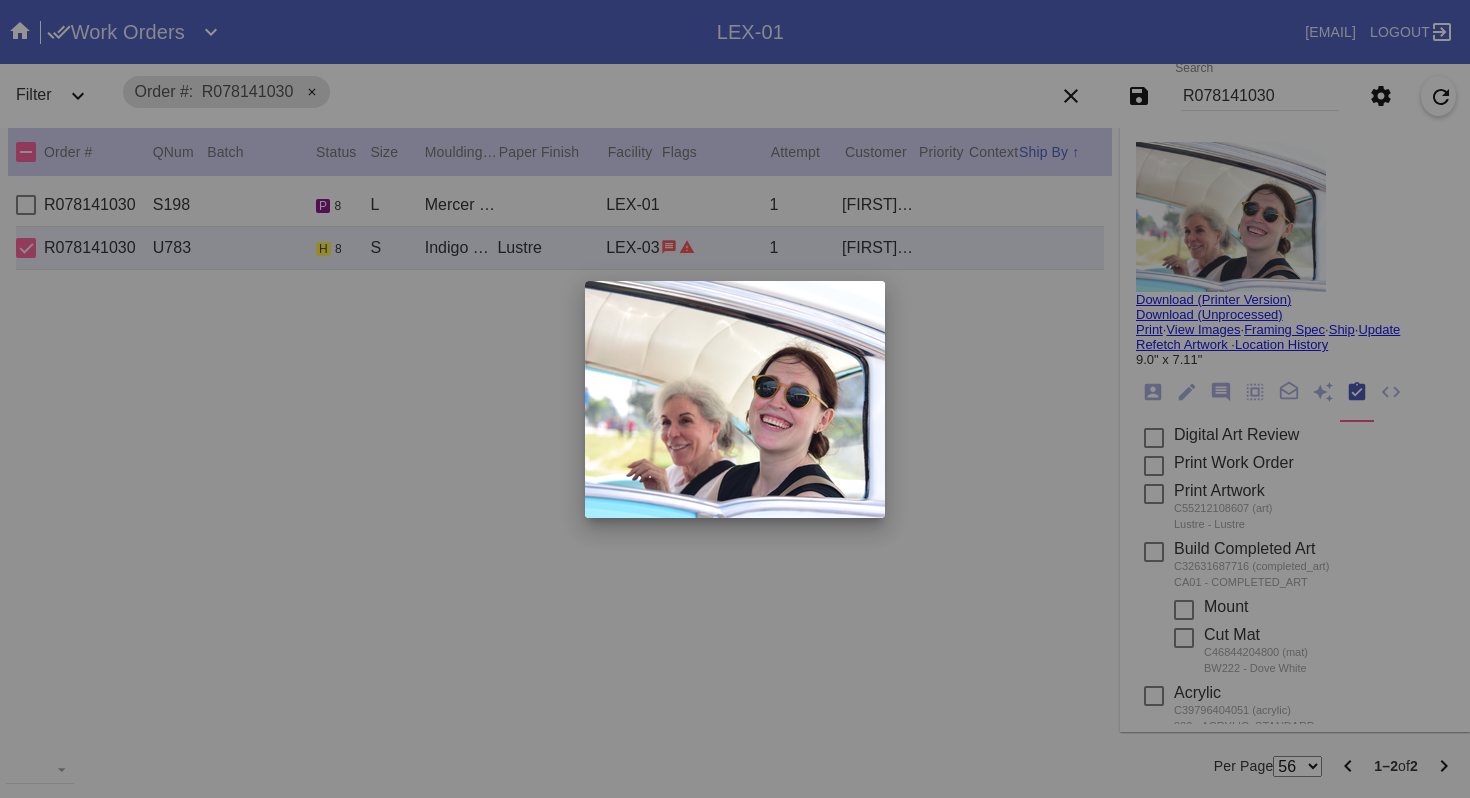 click at bounding box center [735, 399] 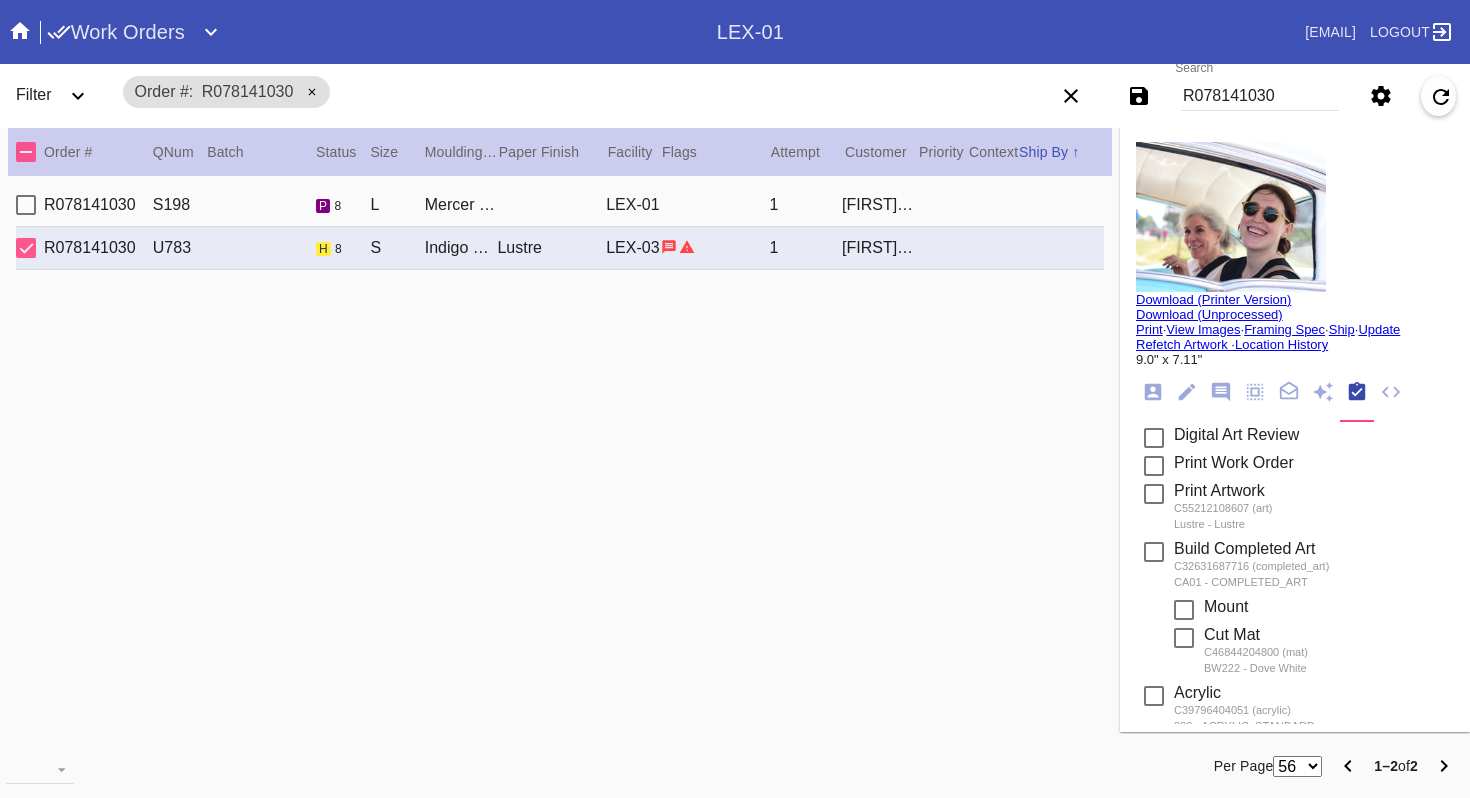 click on "View Images" at bounding box center [1203, 329] 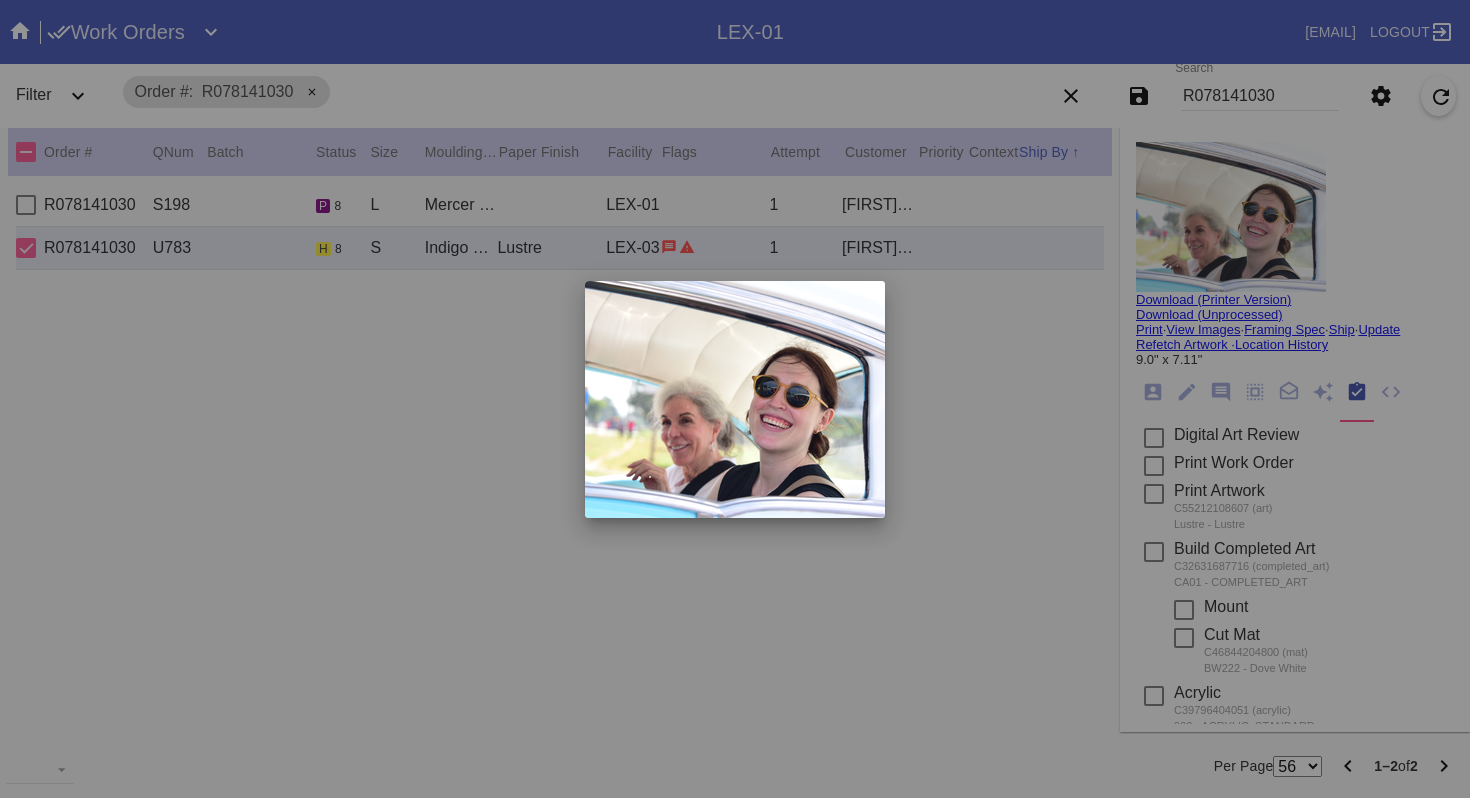 click at bounding box center (735, 399) 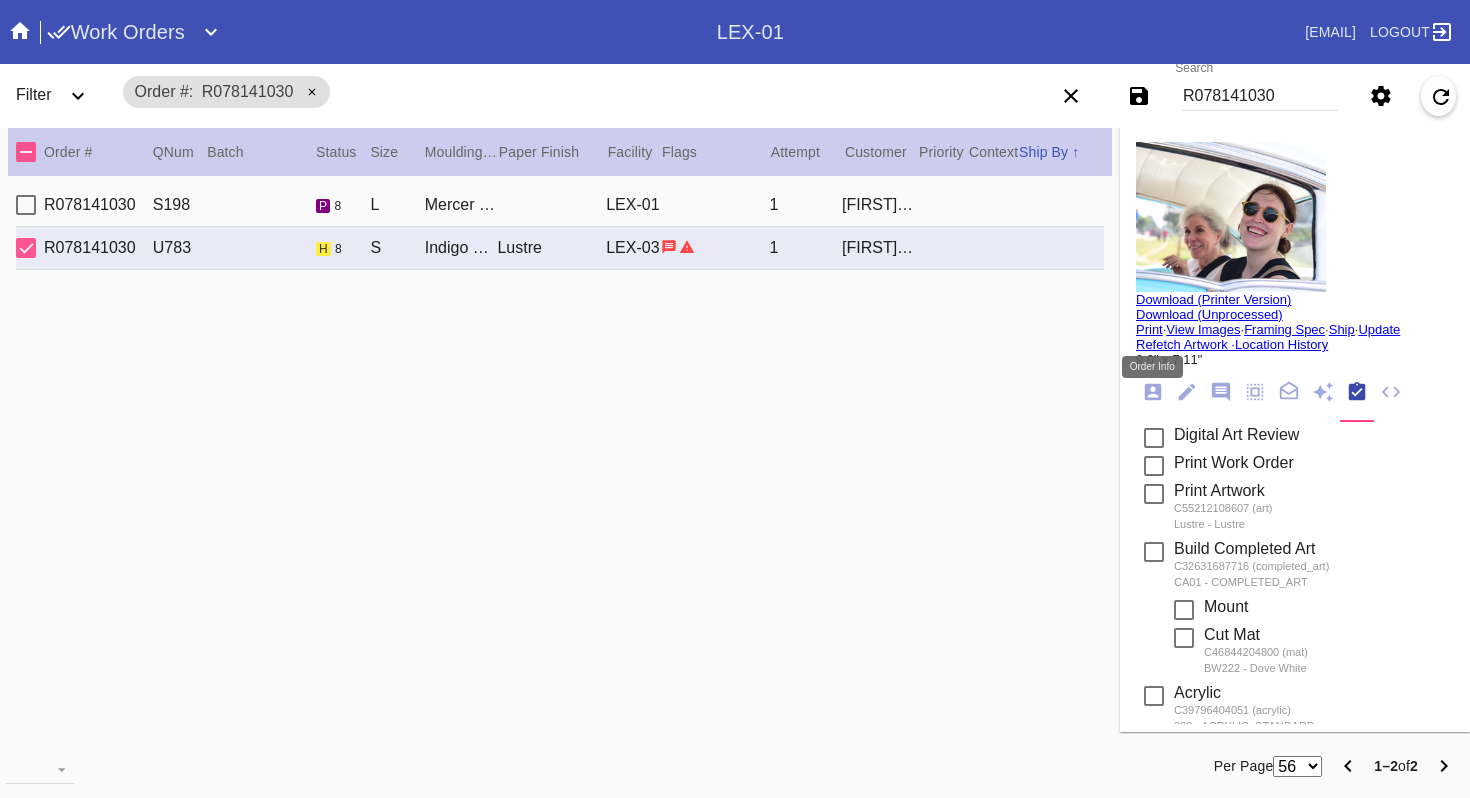 click at bounding box center (1153, 392) 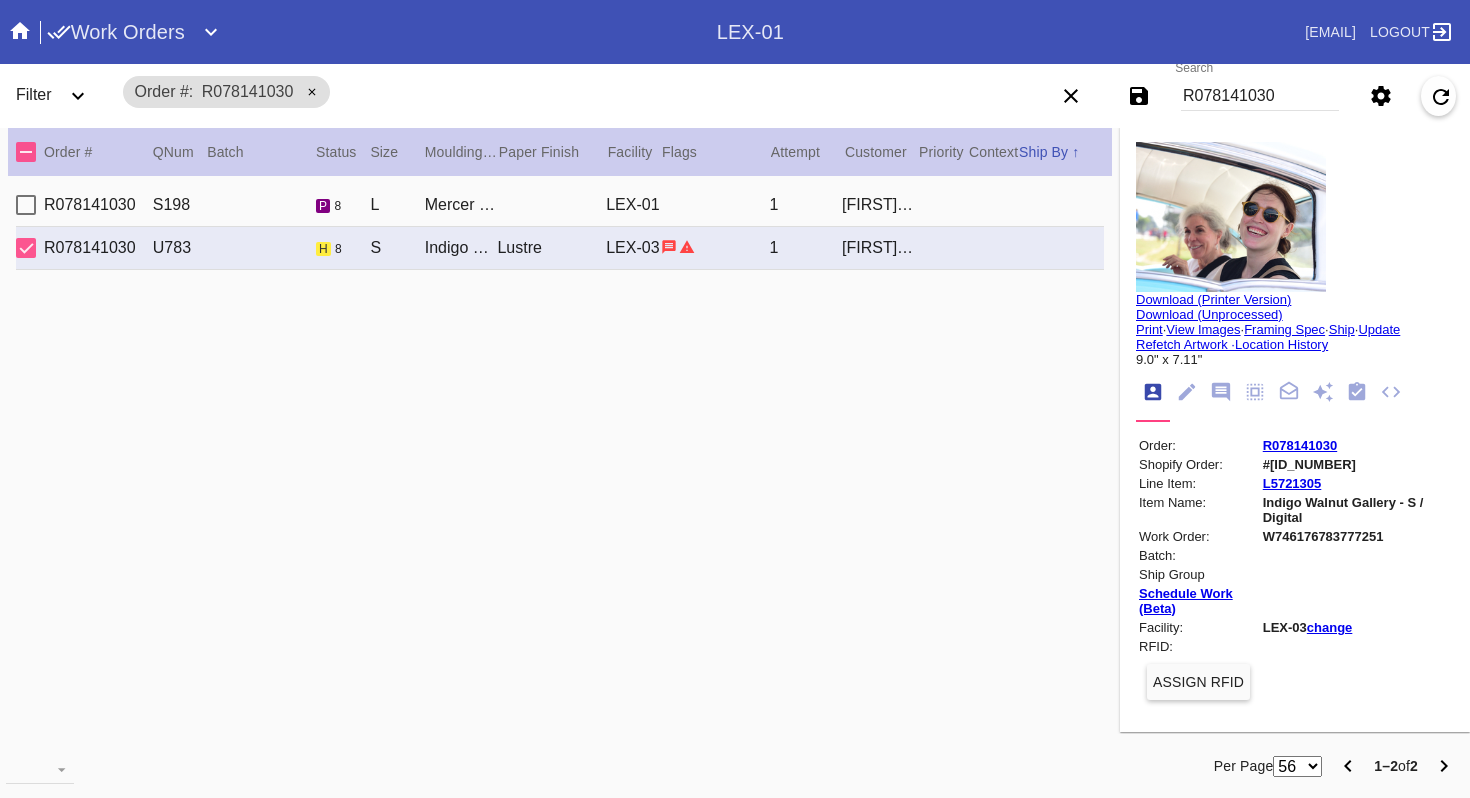 click on "#[ID_NUMBER]" at bounding box center [1357, 464] 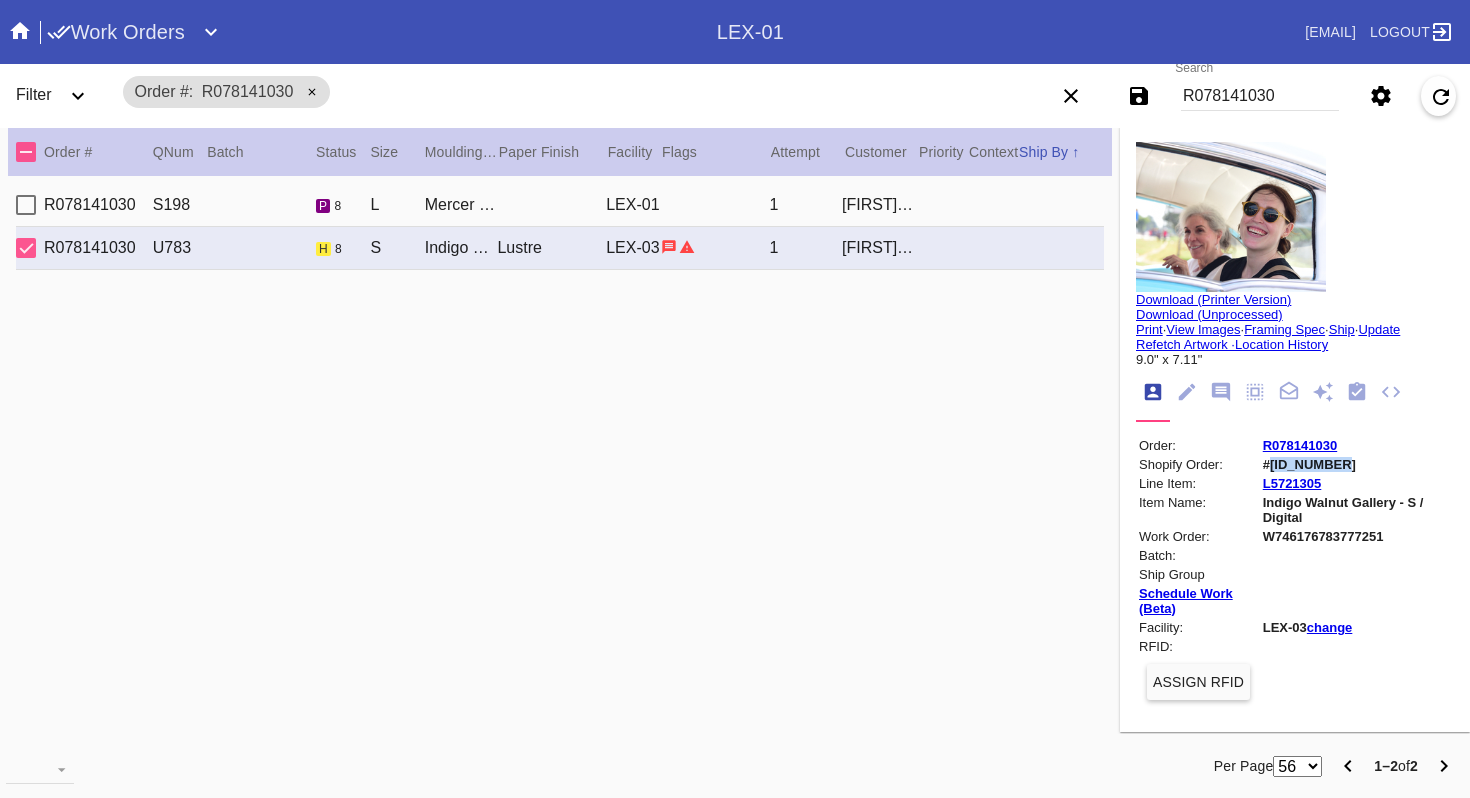 click on "#[ID_NUMBER]" at bounding box center [1357, 464] 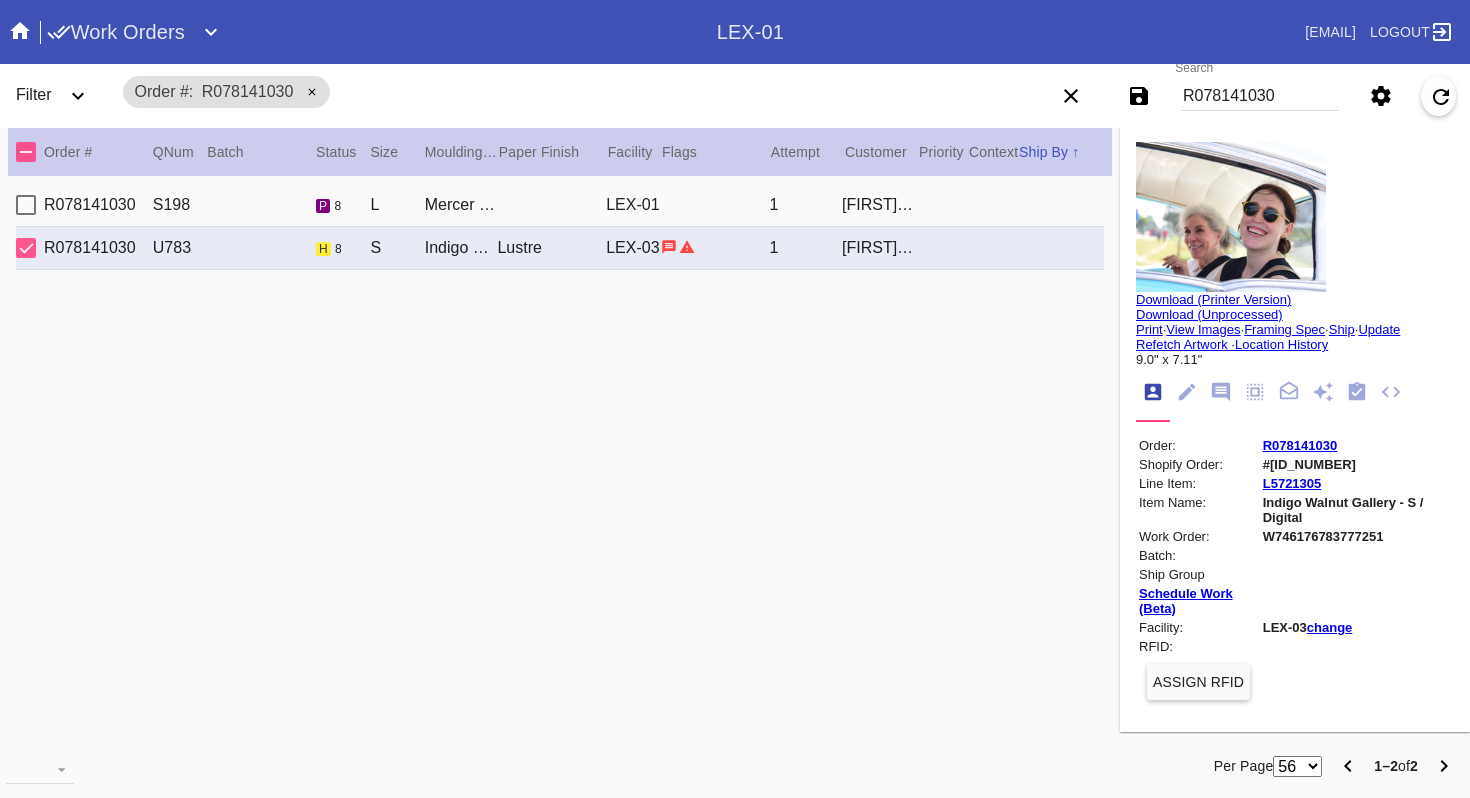 click at bounding box center [1221, 392] 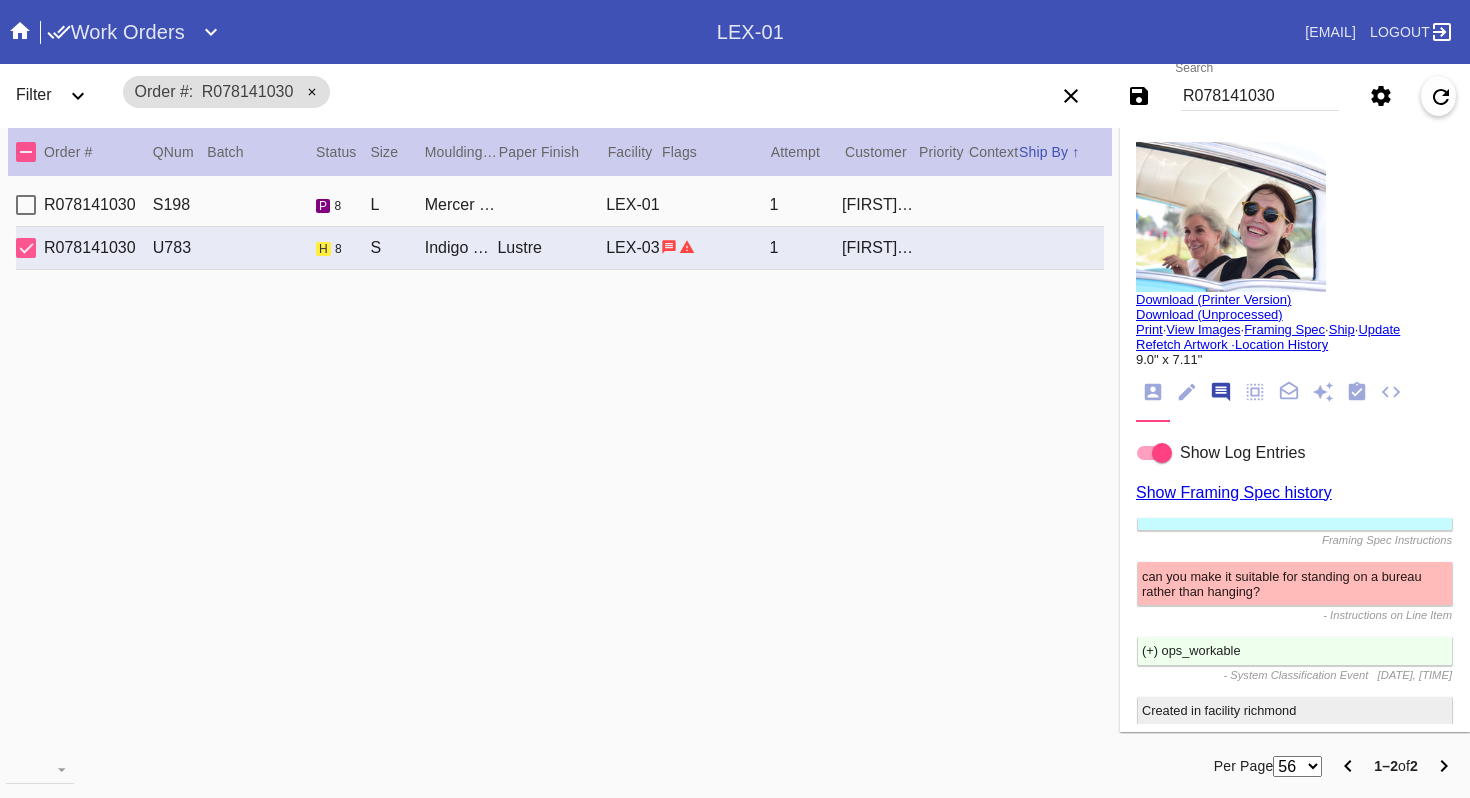 scroll, scrollTop: 123, scrollLeft: 0, axis: vertical 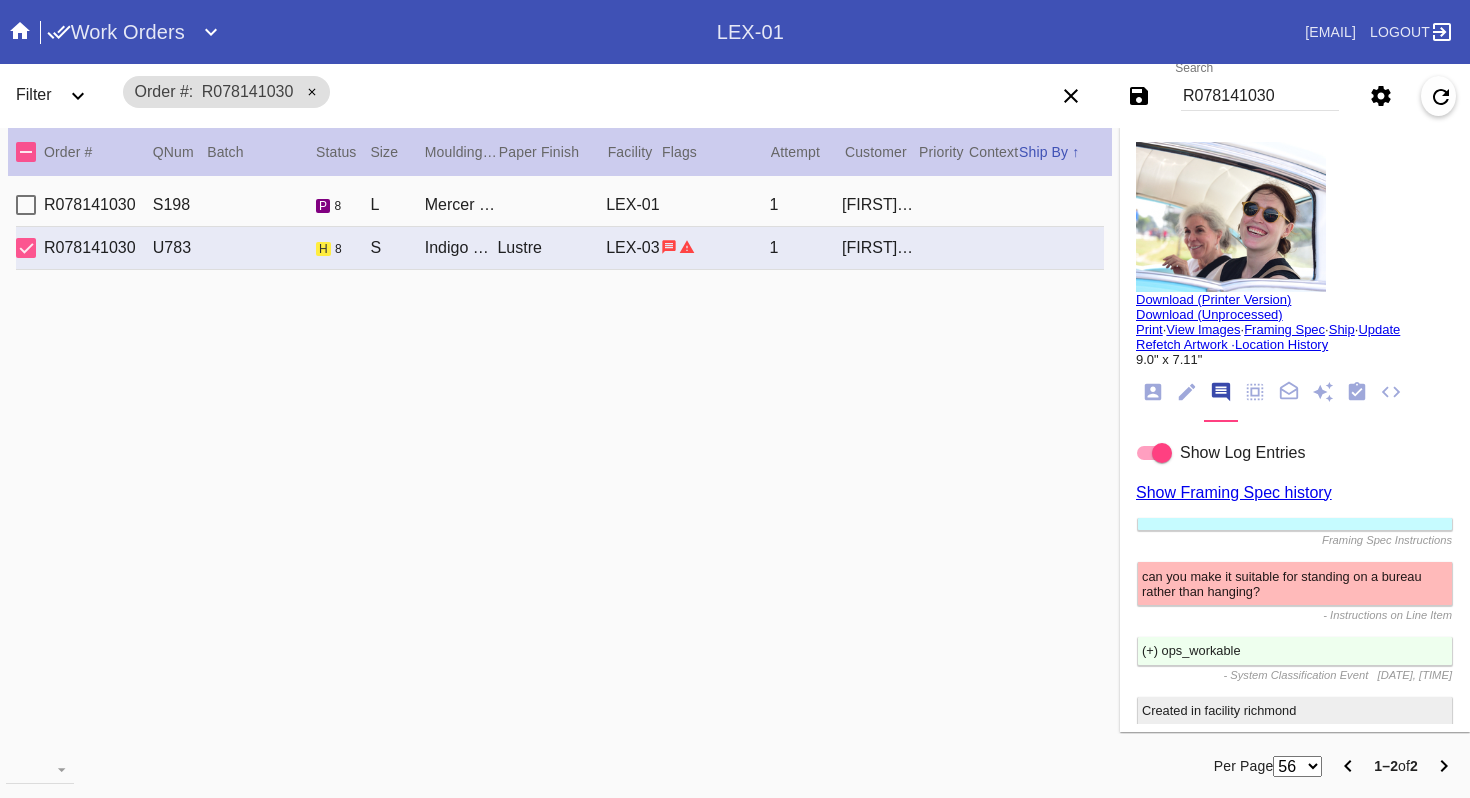 click at bounding box center [1357, 392] 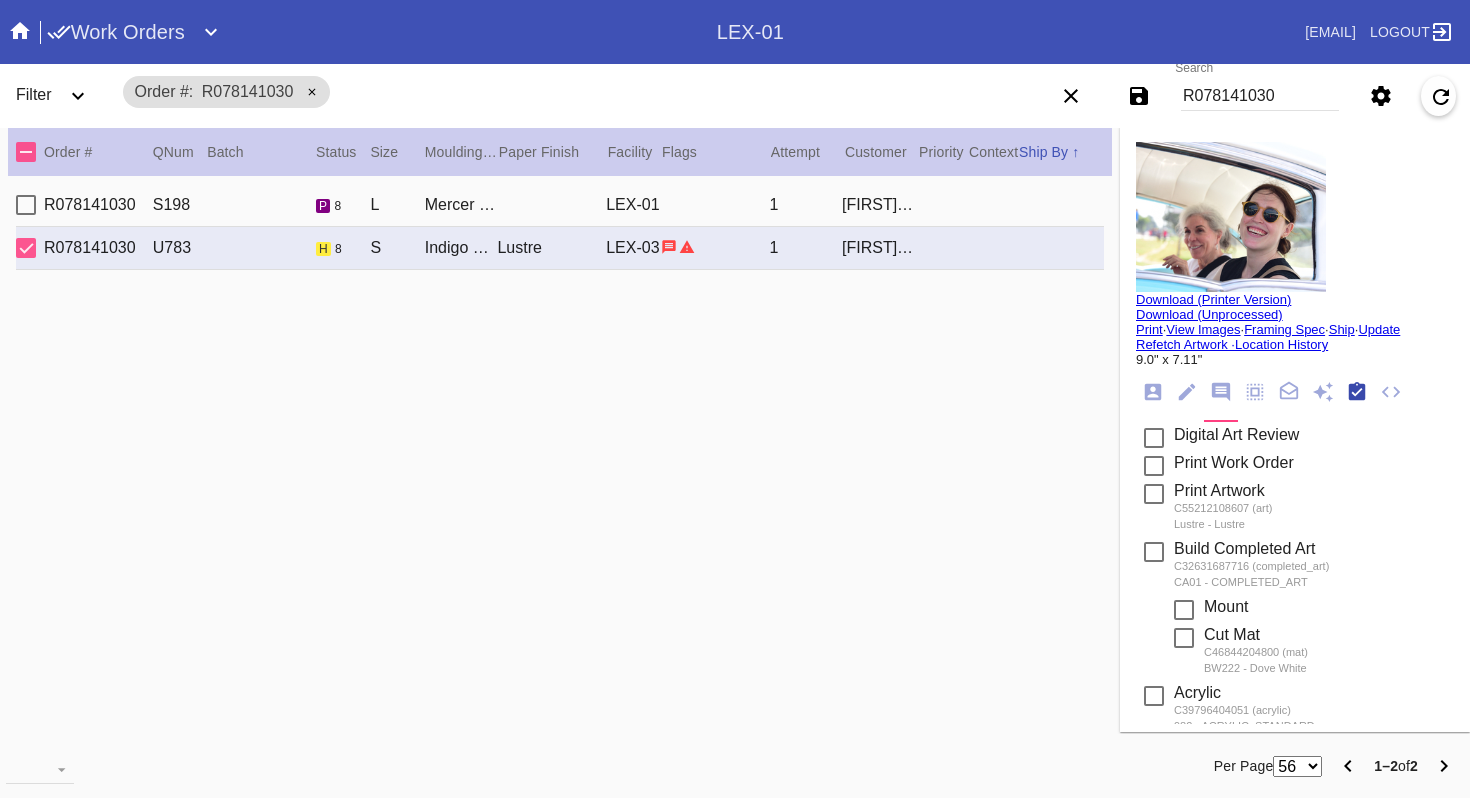 scroll, scrollTop: 320, scrollLeft: 0, axis: vertical 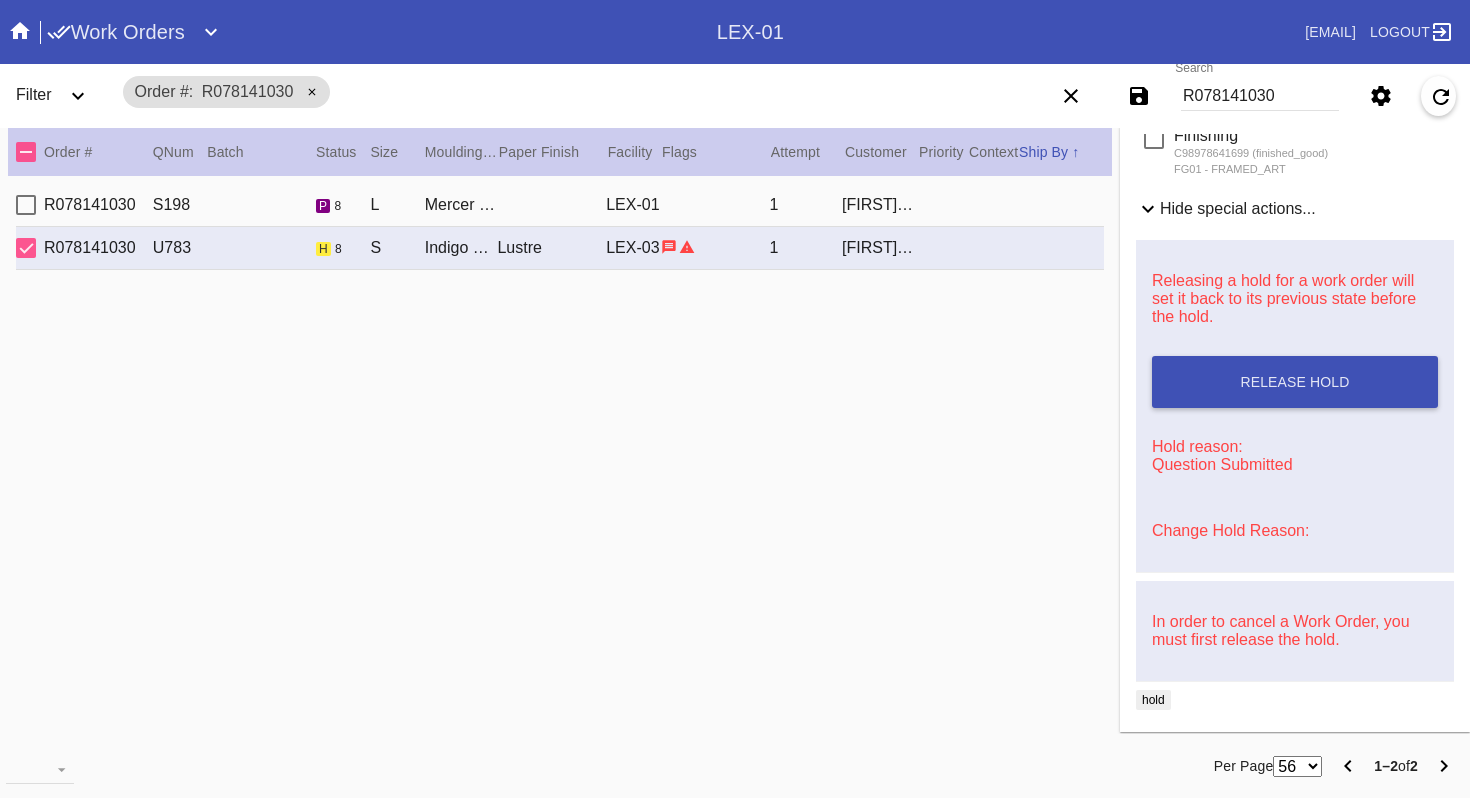 click on "Change Hold Reason:" at bounding box center (1230, 530) 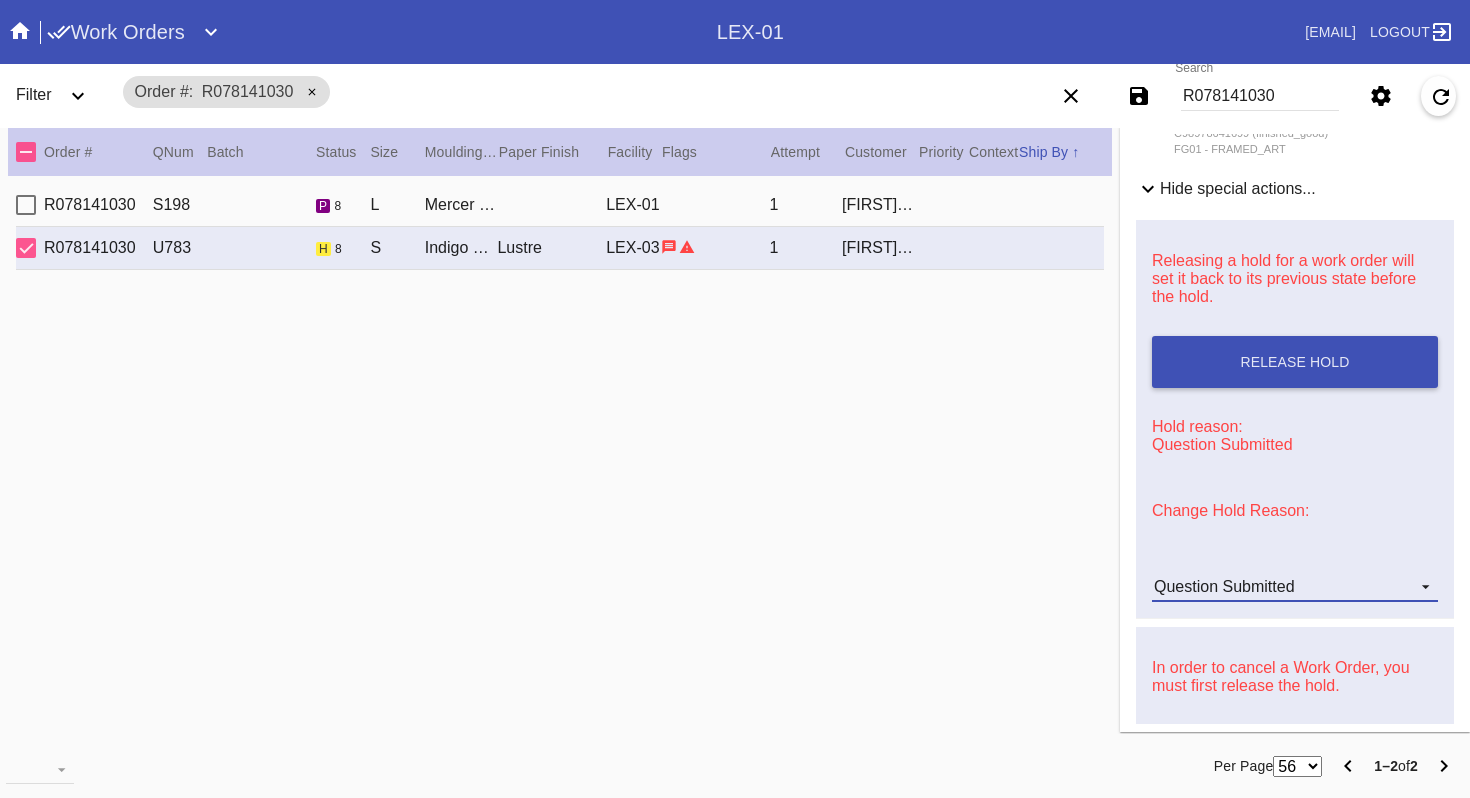 click on "Question Submitted" at bounding box center [1224, 586] 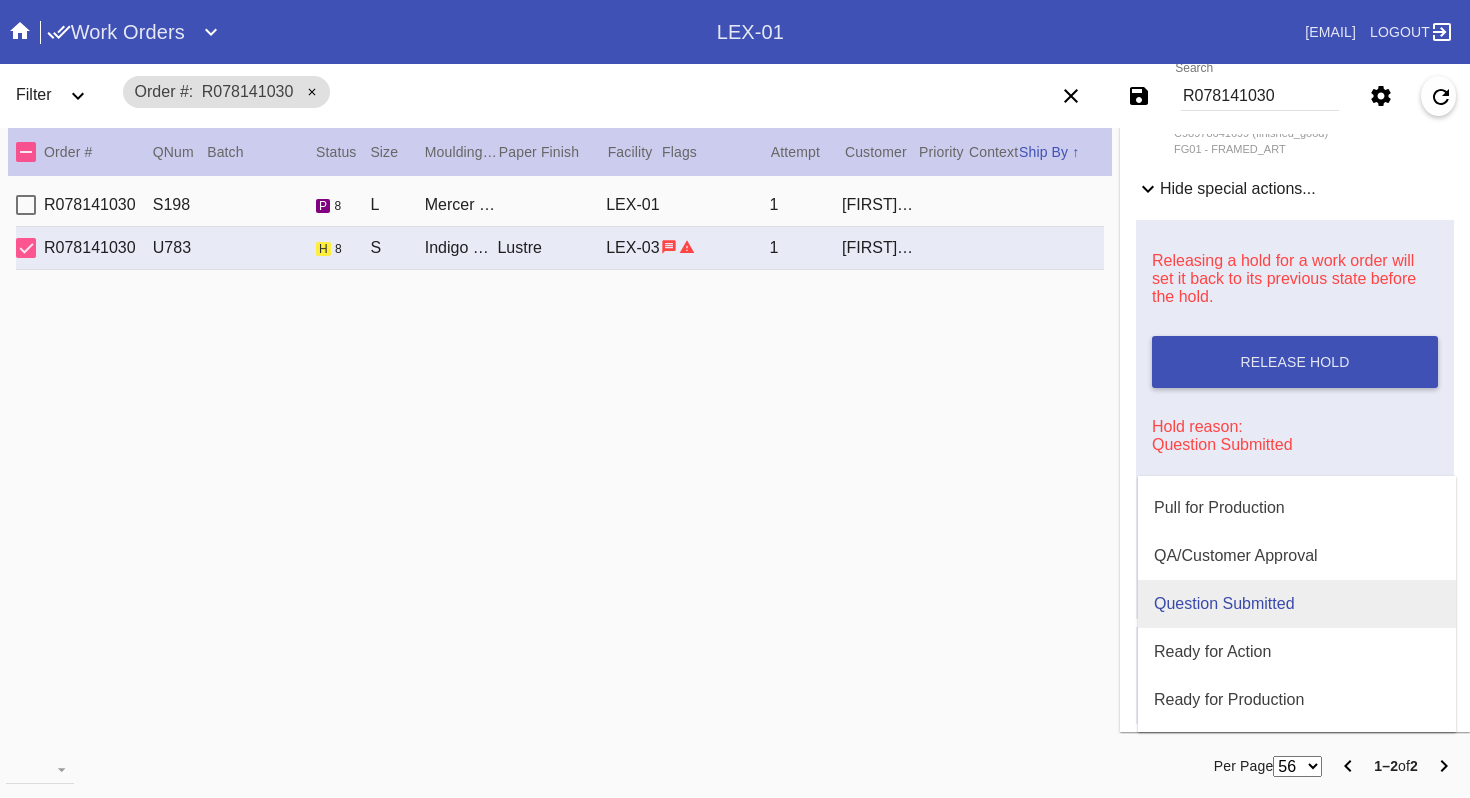 scroll, scrollTop: 534, scrollLeft: 0, axis: vertical 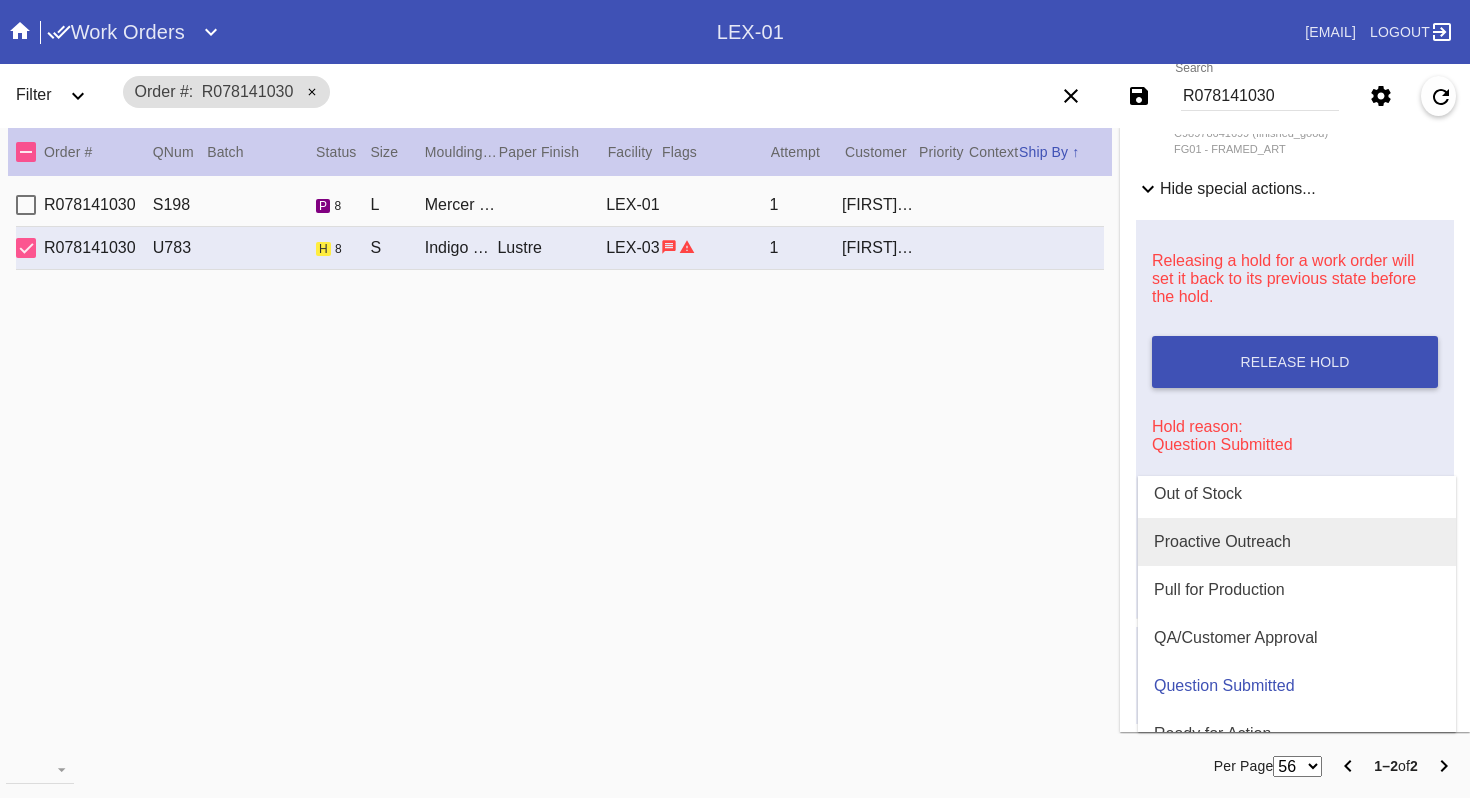 click on "Proactive Outreach" at bounding box center (1222, 542) 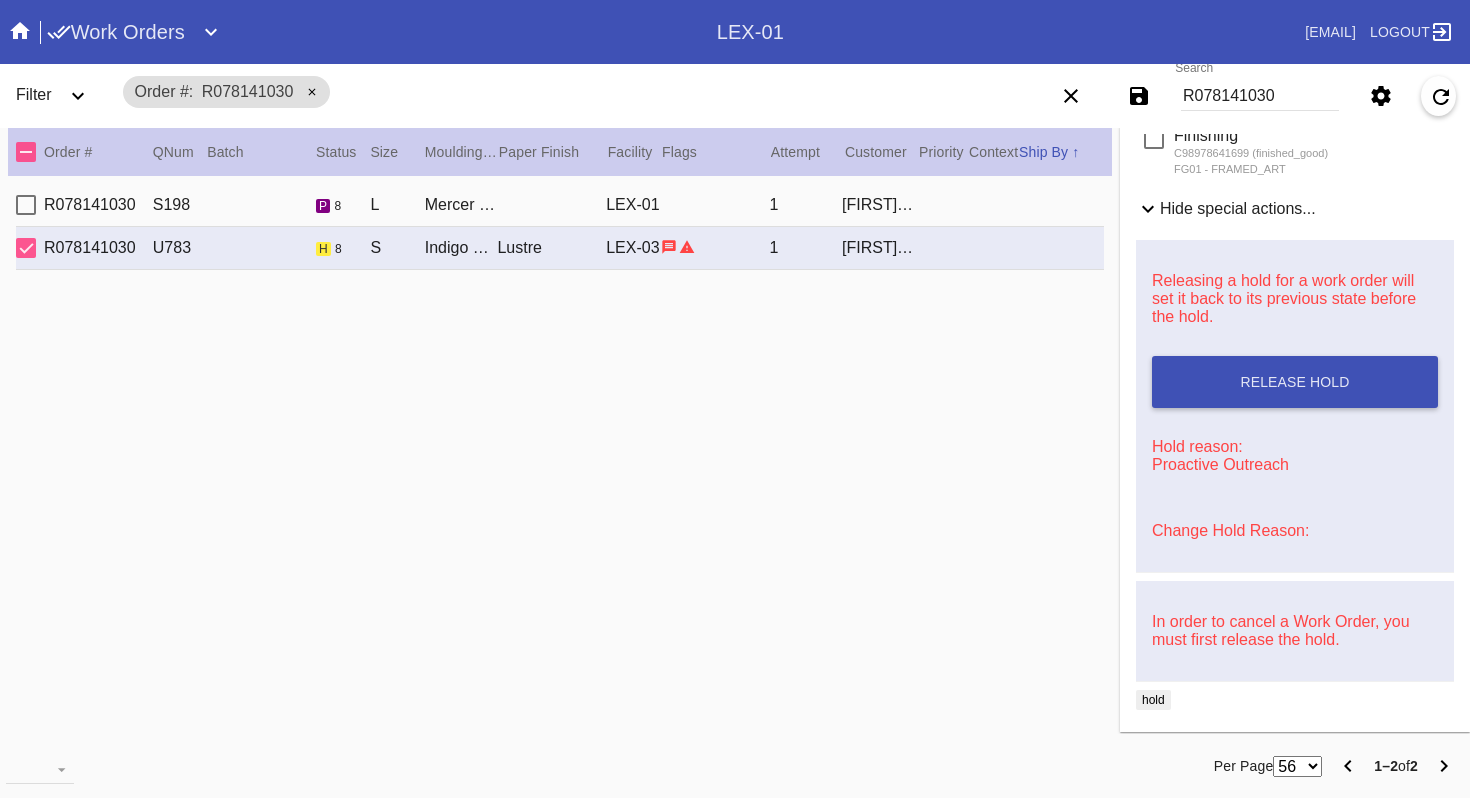 scroll, scrollTop: 0, scrollLeft: 0, axis: both 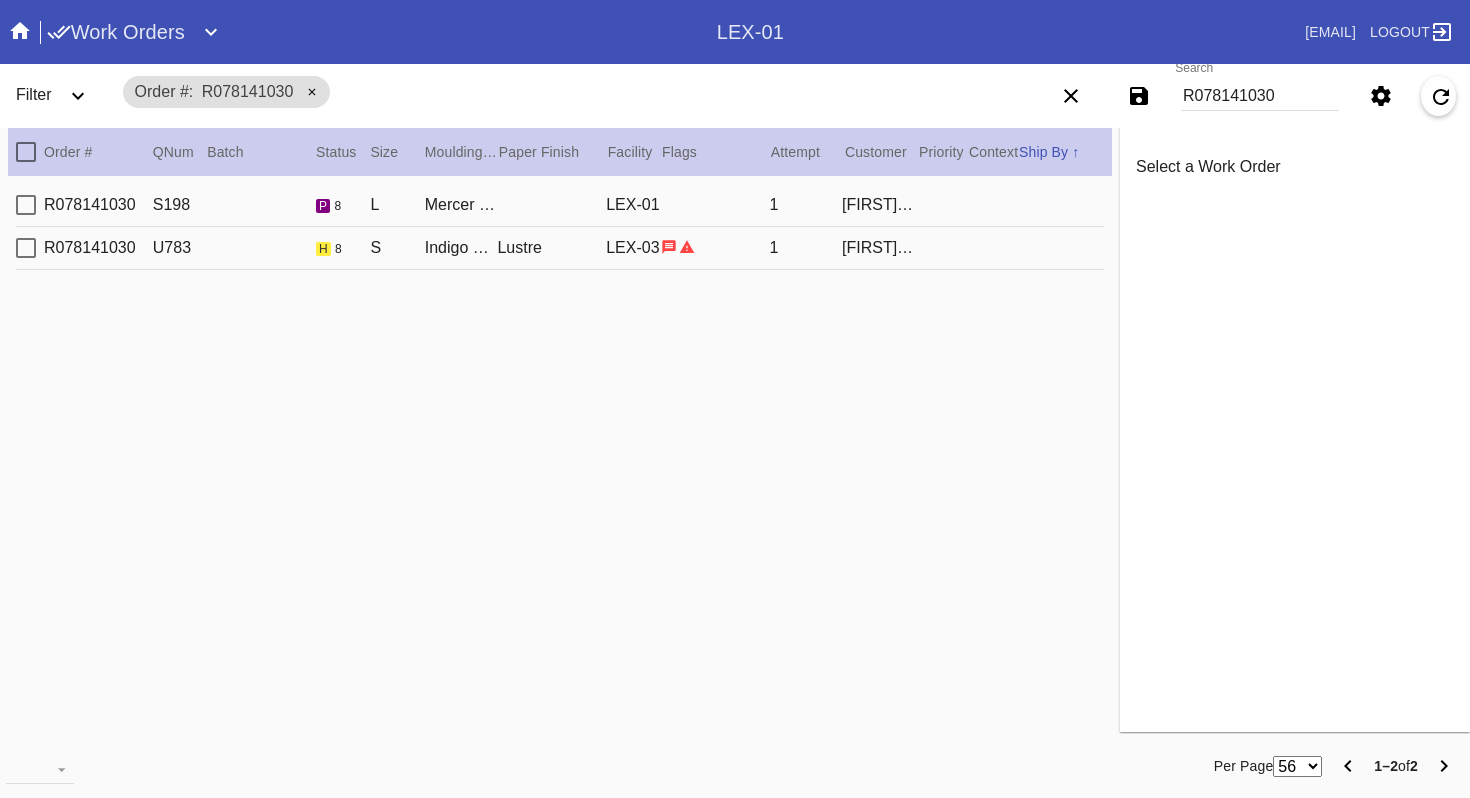 click on "[PRODUCT_CODE] [PRODUCT_CODE] h   8 S Indigo Walnut Gallery / Dove White Lustre LEX-03 1 [FIRST] [LAST]" at bounding box center (560, 248) 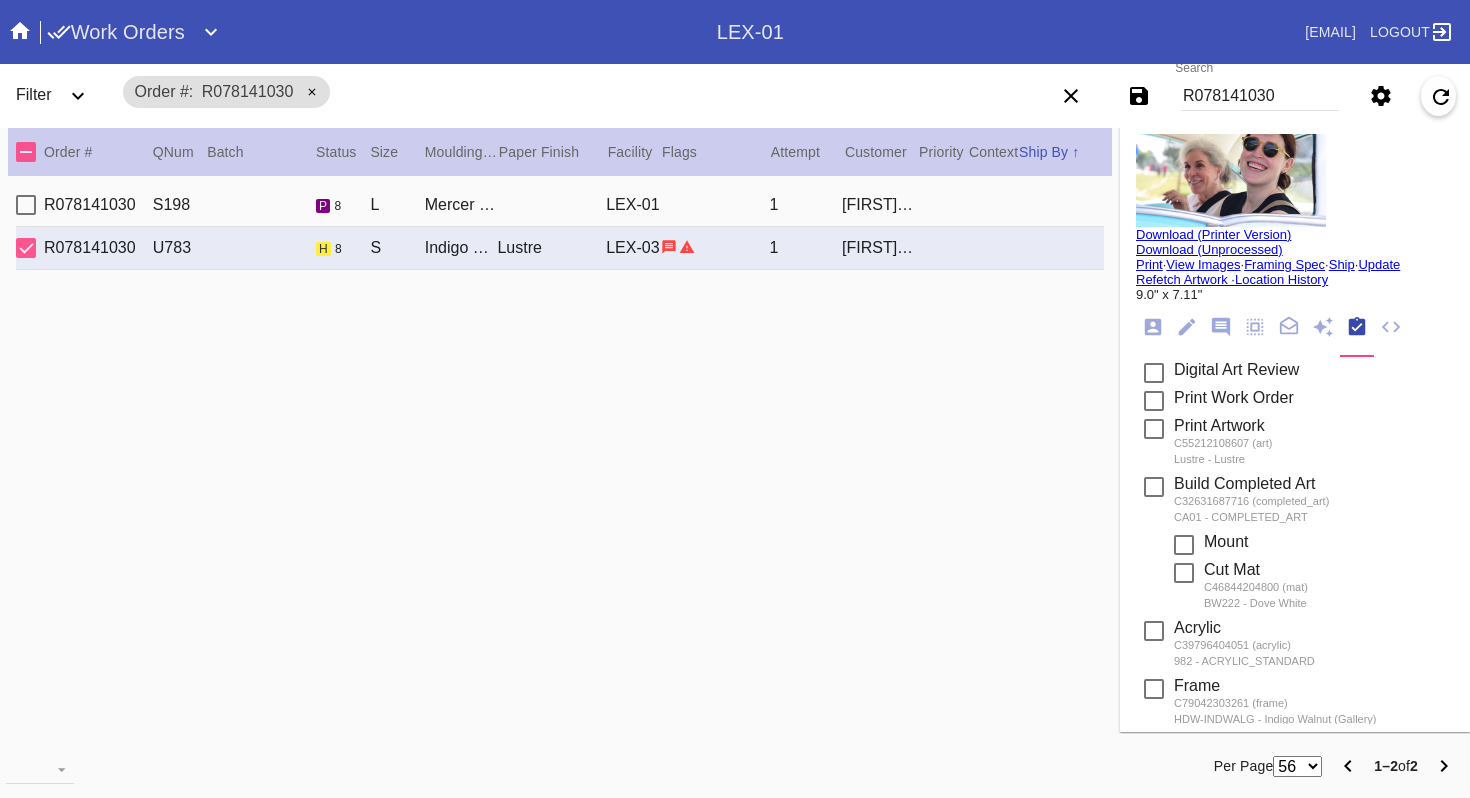scroll, scrollTop: 0, scrollLeft: 0, axis: both 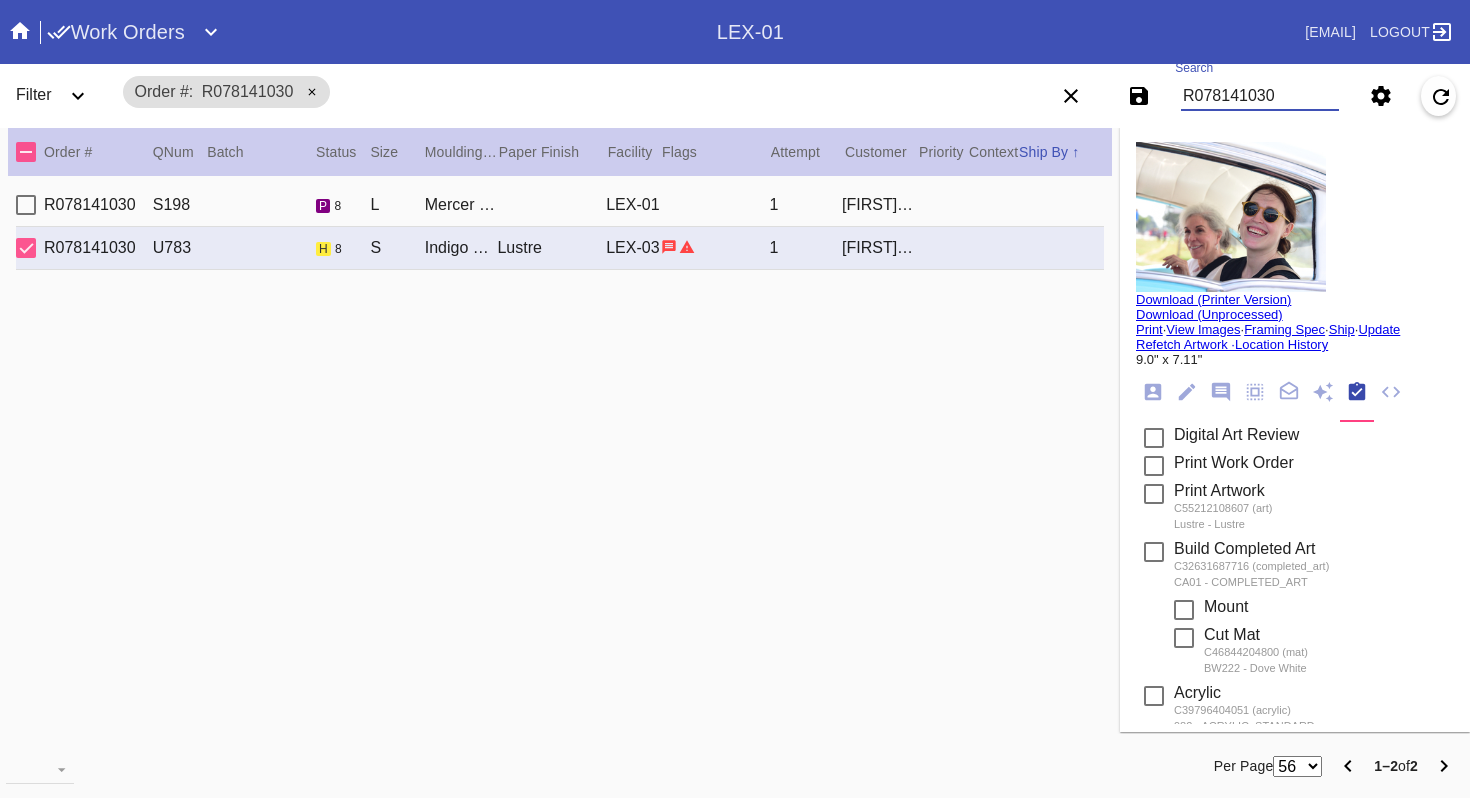 click on "R078141030" at bounding box center [1260, 96] 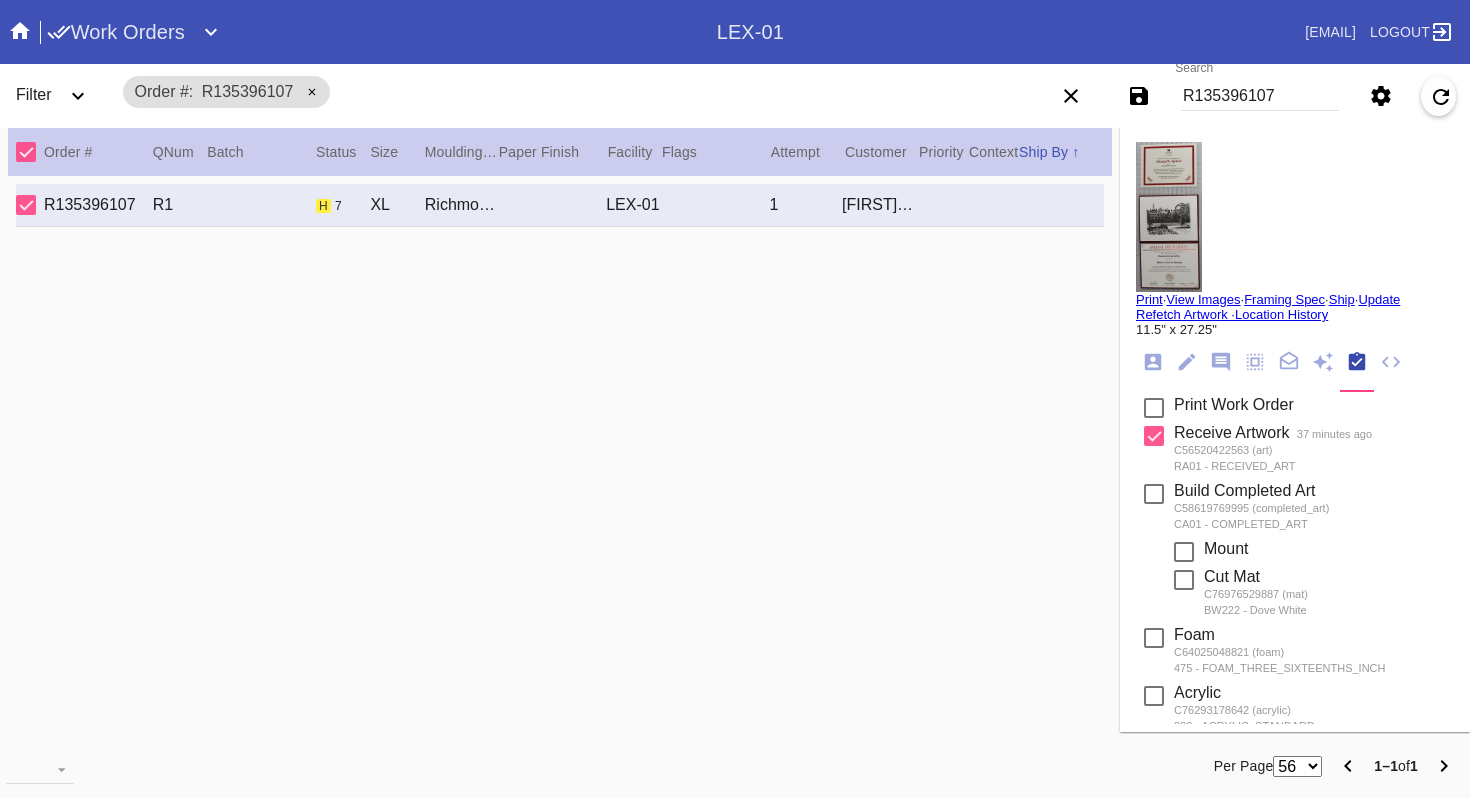 click at bounding box center [1169, 217] 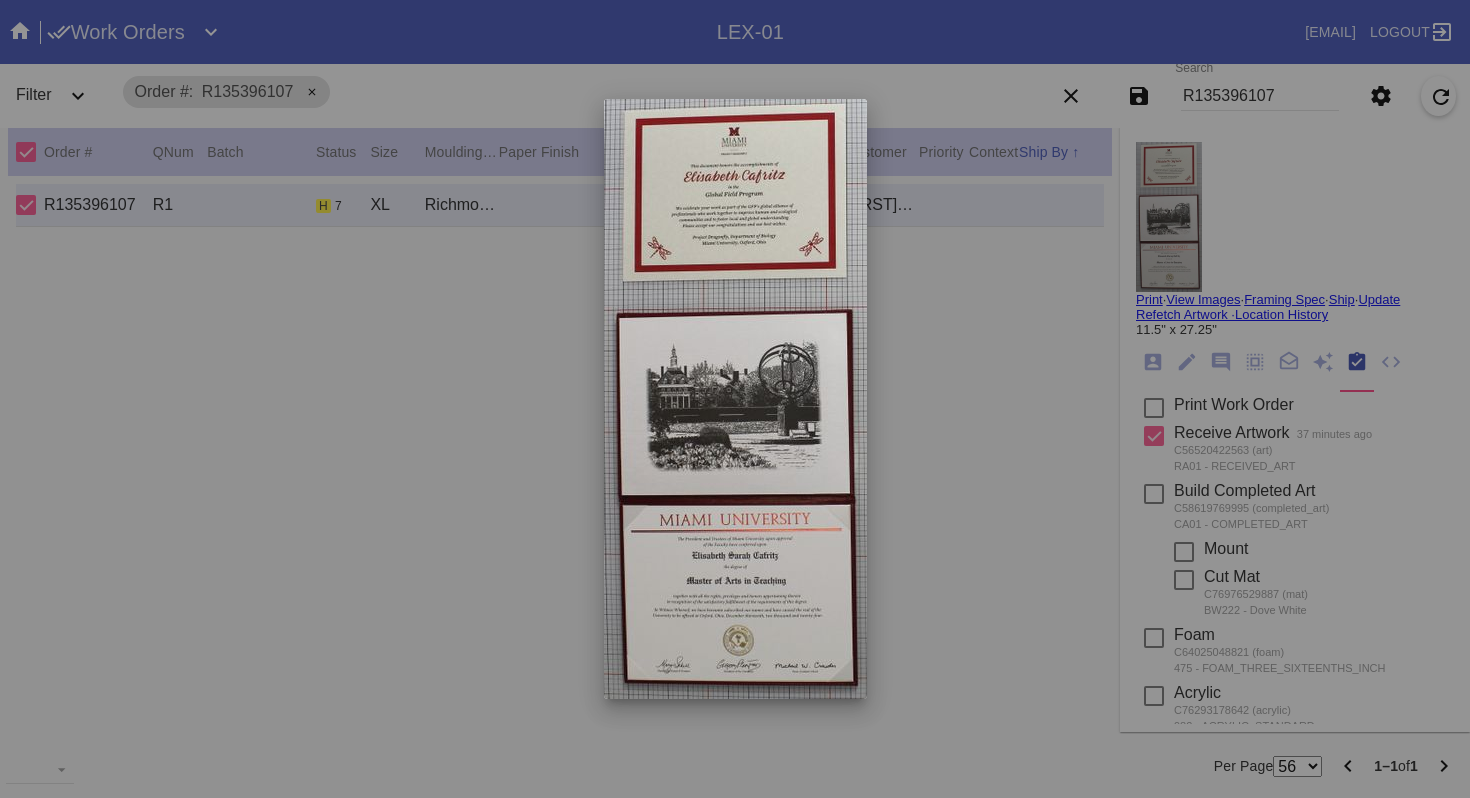 click at bounding box center (735, 399) 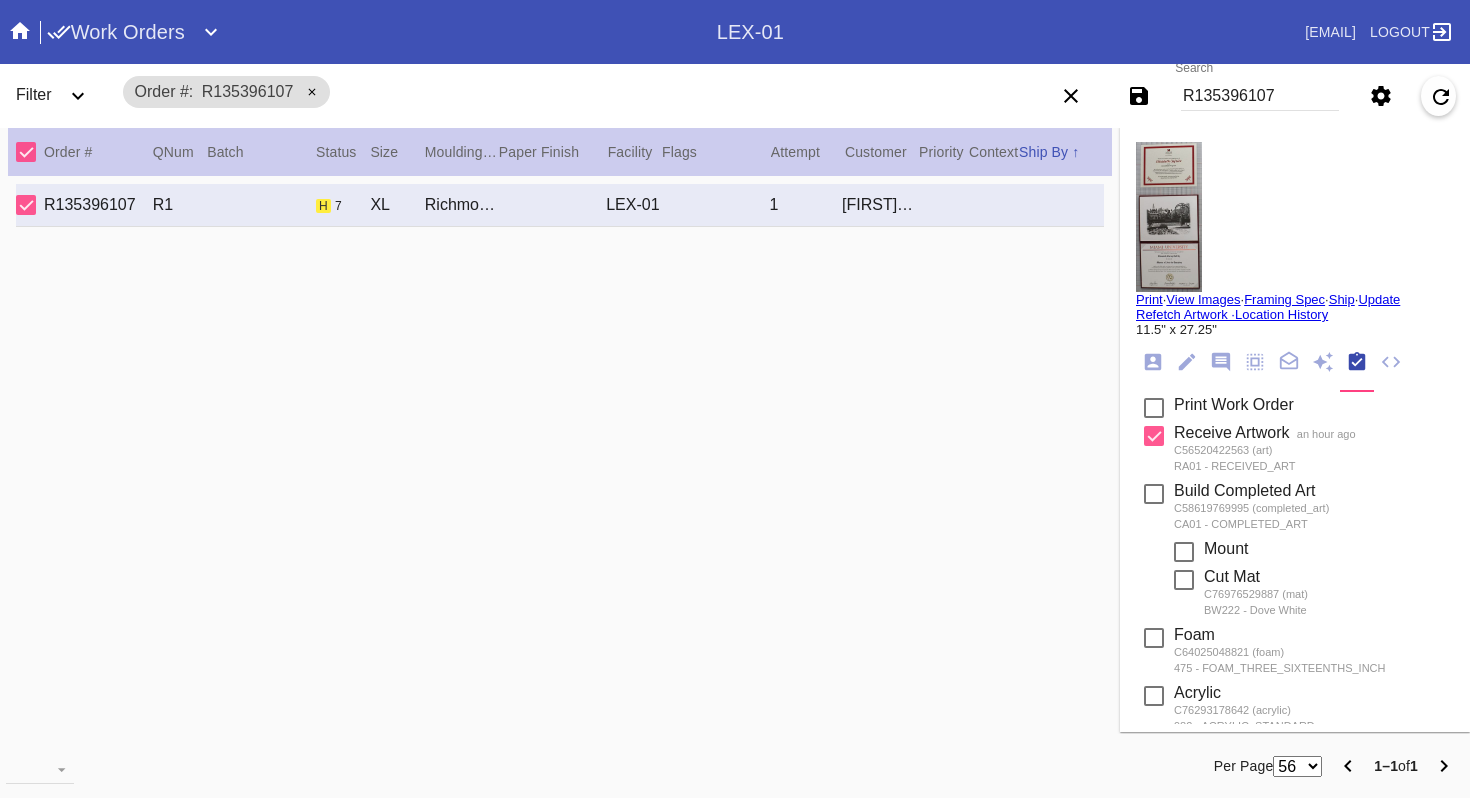 click on "Search R135396107" at bounding box center (1260, 96) 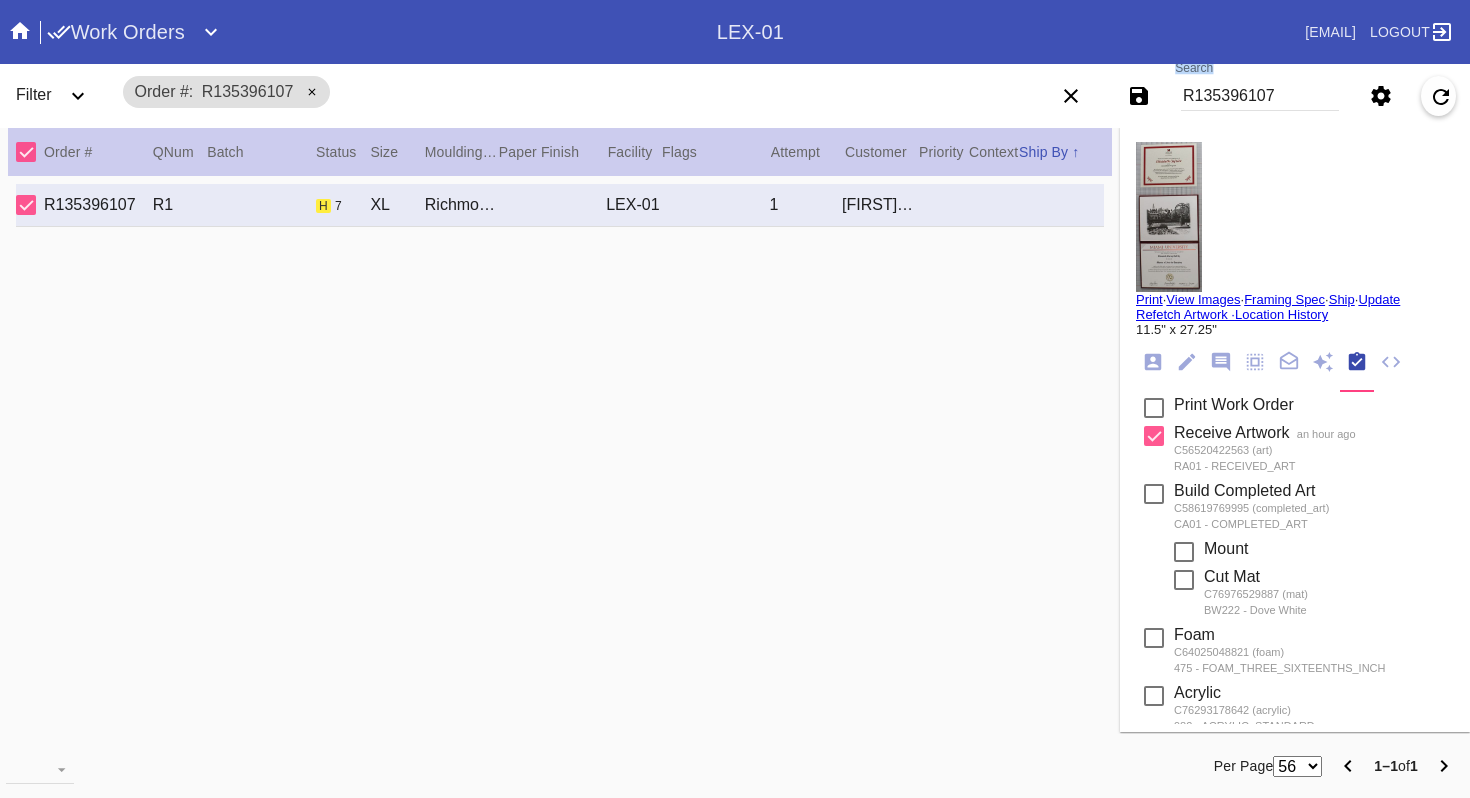 click on "Search R135396107" at bounding box center [1260, 96] 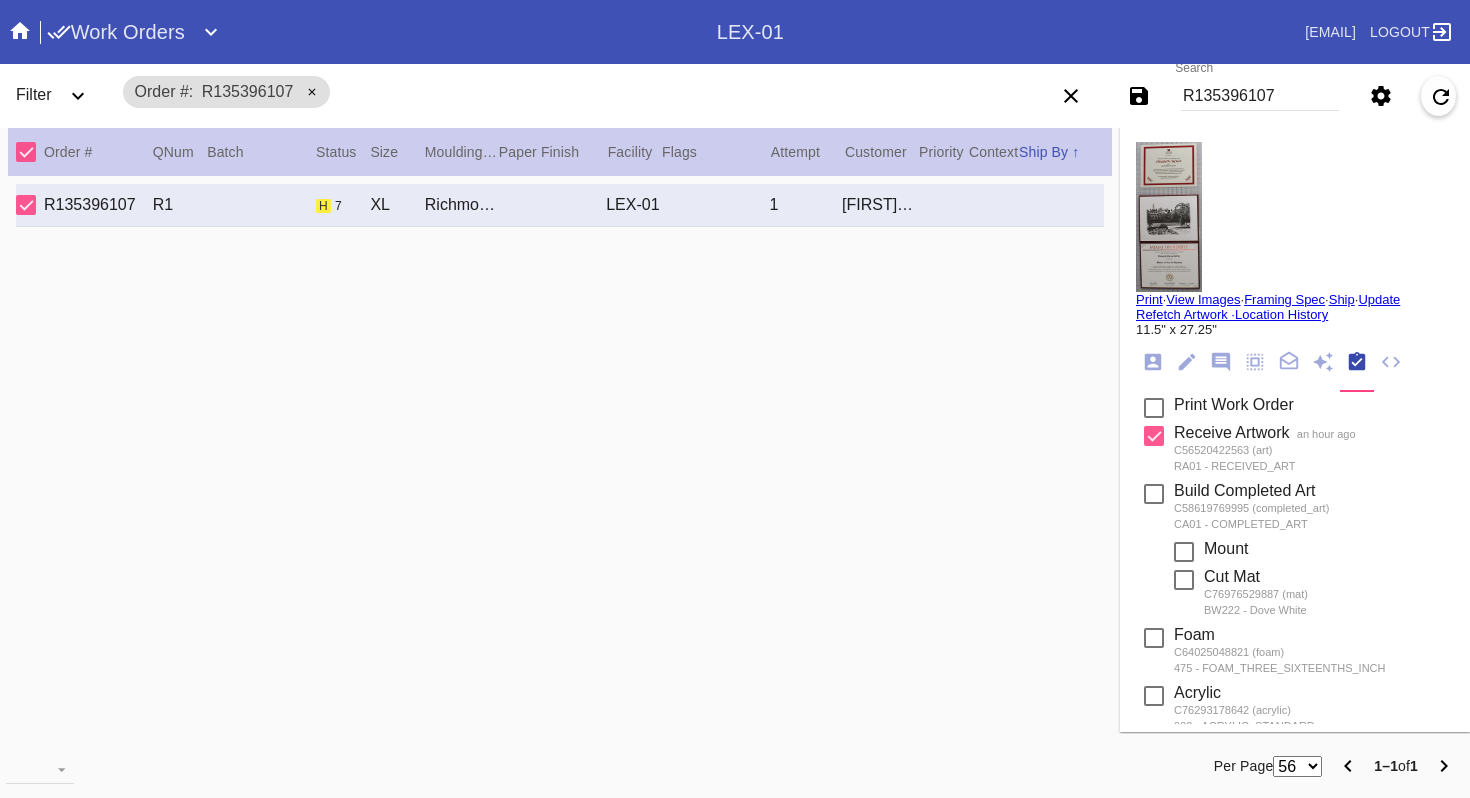 click on "Search R135396107" at bounding box center [1260, 96] 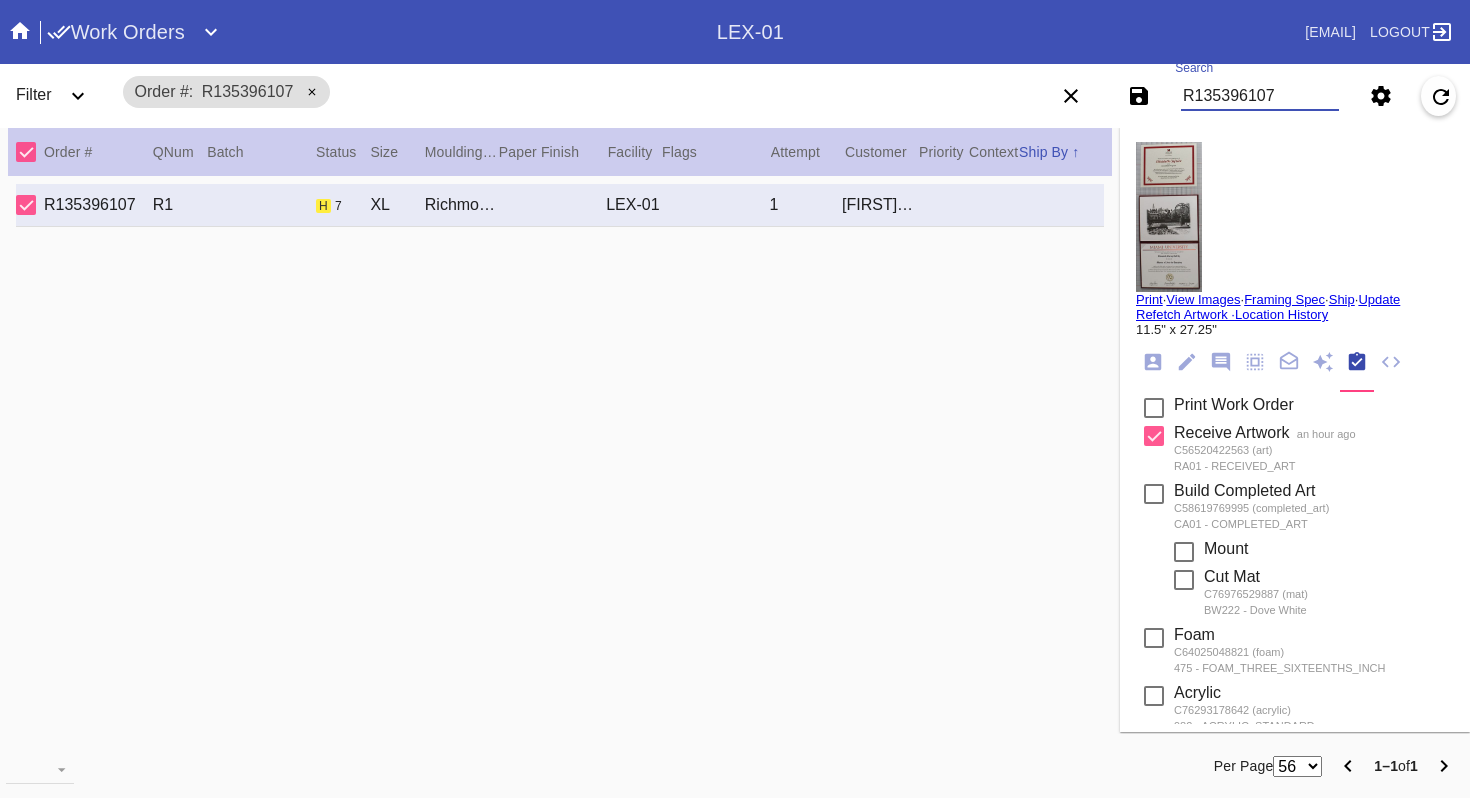click on "R135396107" at bounding box center (1260, 96) 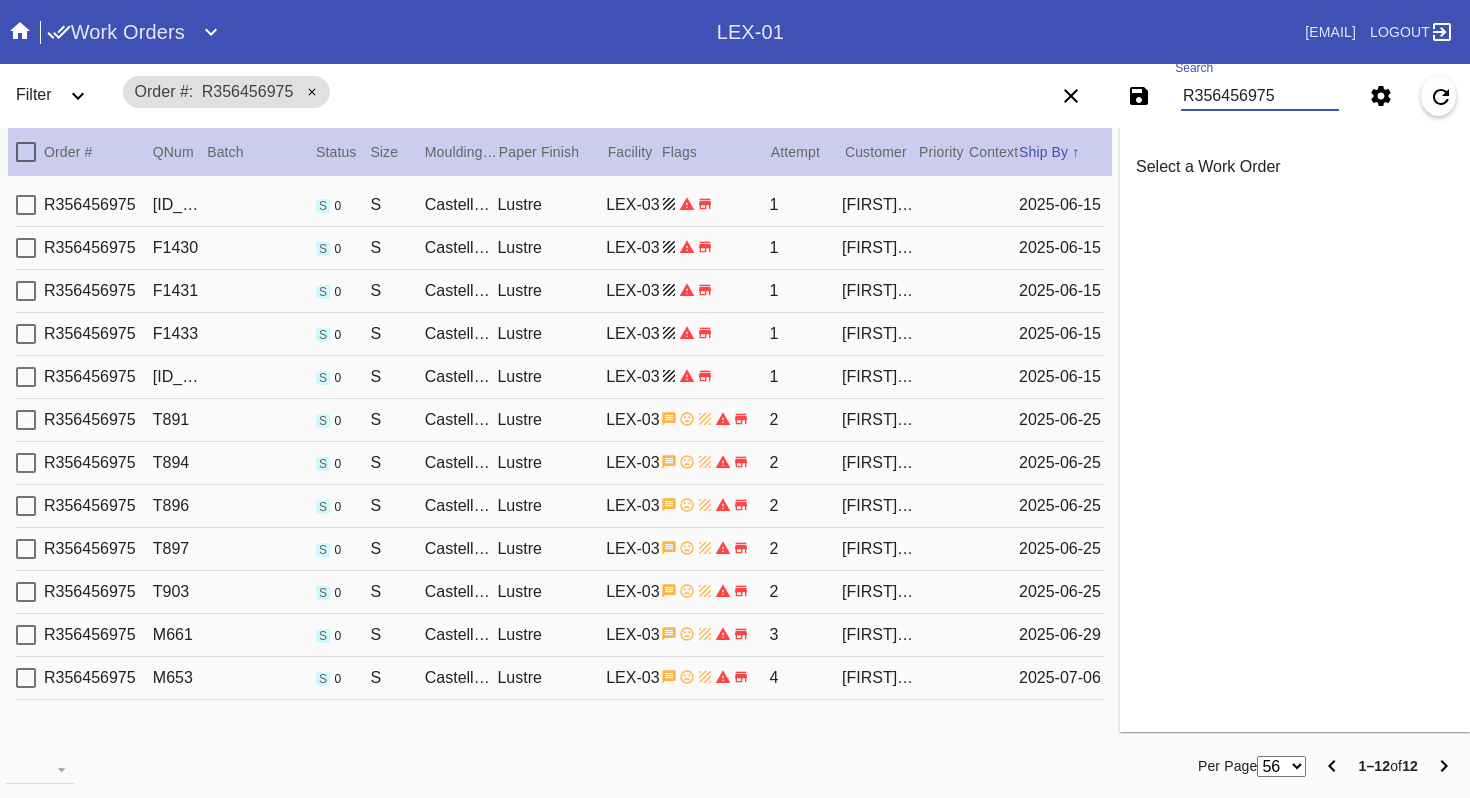 scroll, scrollTop: 5, scrollLeft: 0, axis: vertical 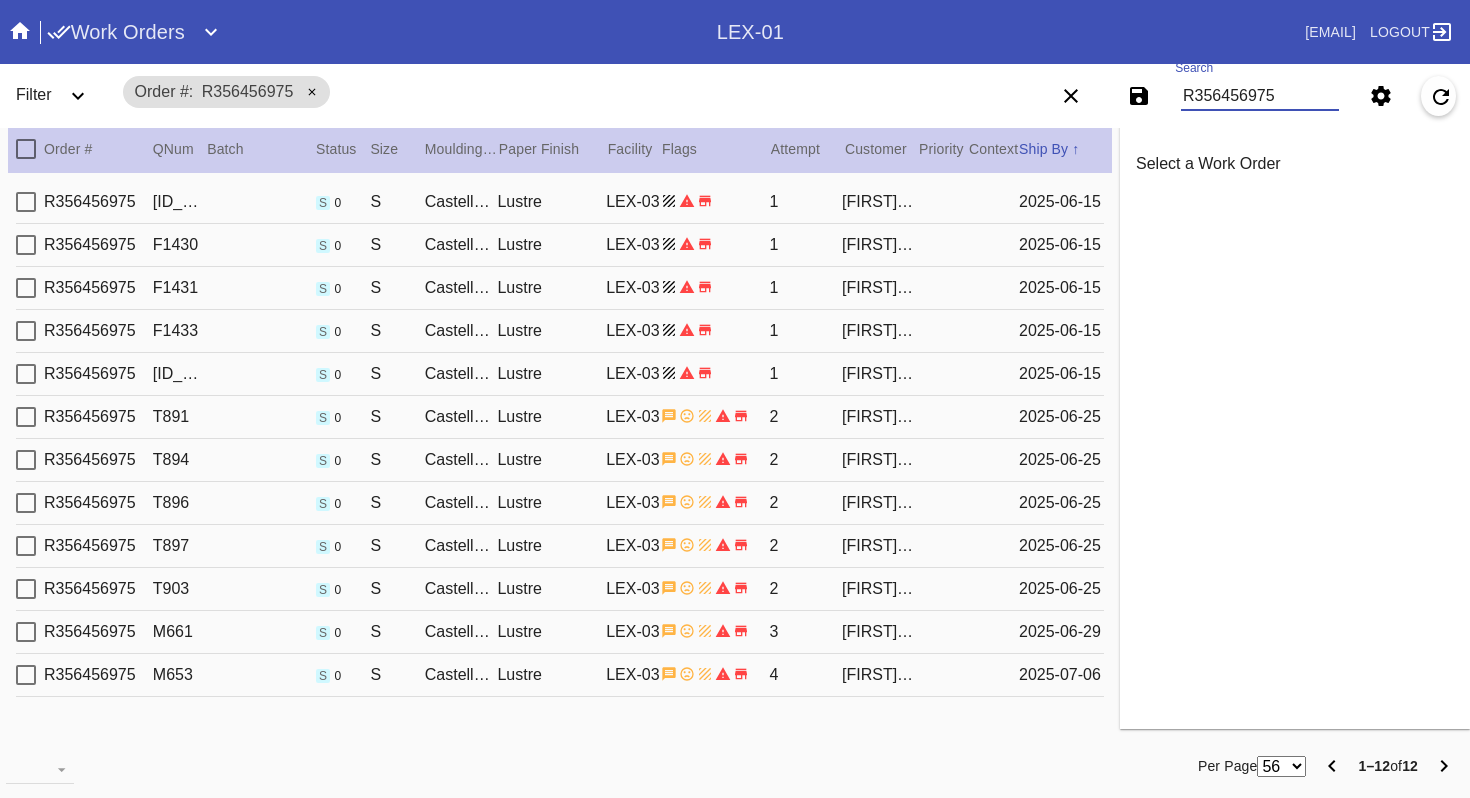 type on "R356456975" 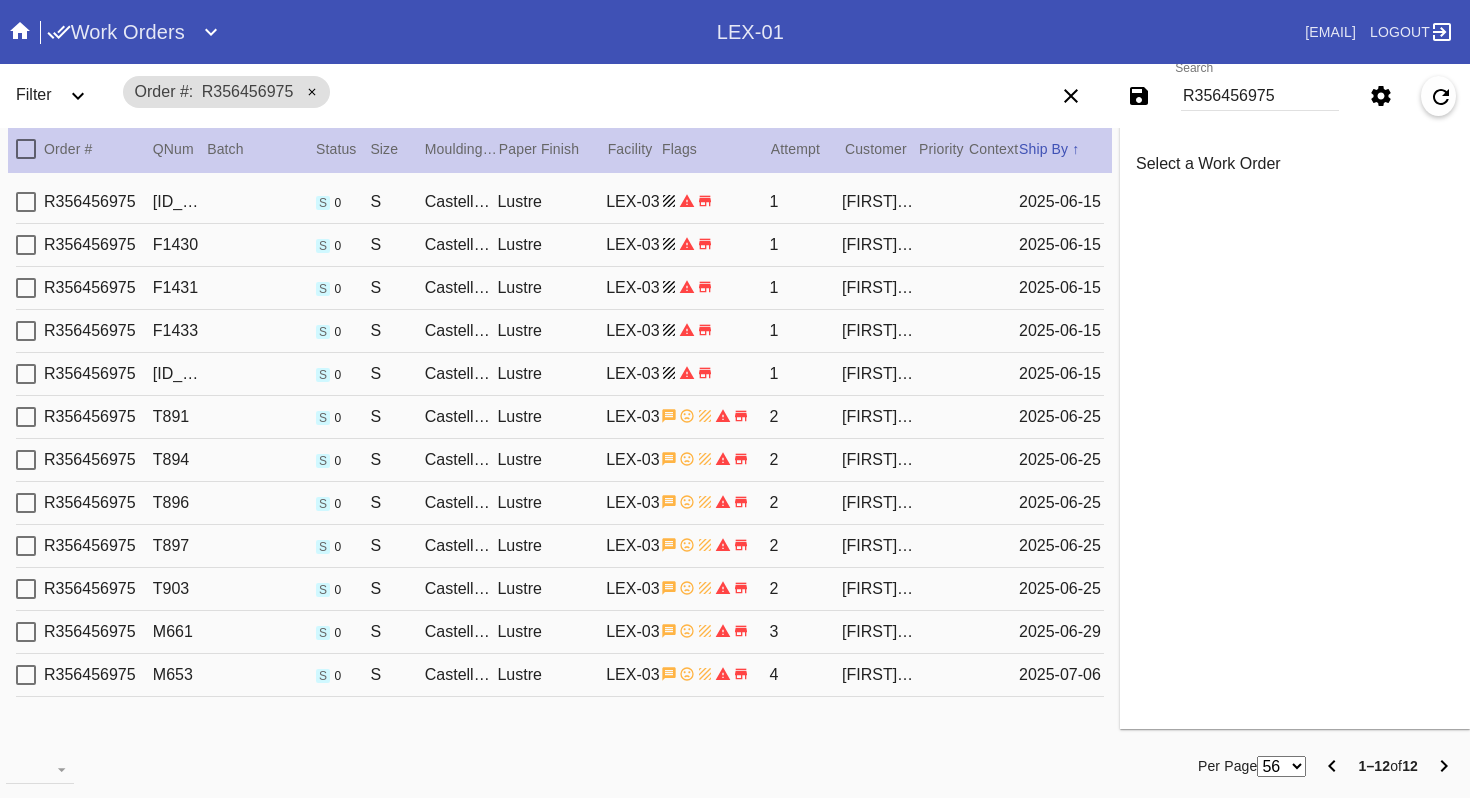 click on "R356456975 M653 s   0 S Castello / Sage Lustre LEX-03 4 [FIRST] [LAST]
[DATE]" at bounding box center [560, 675] 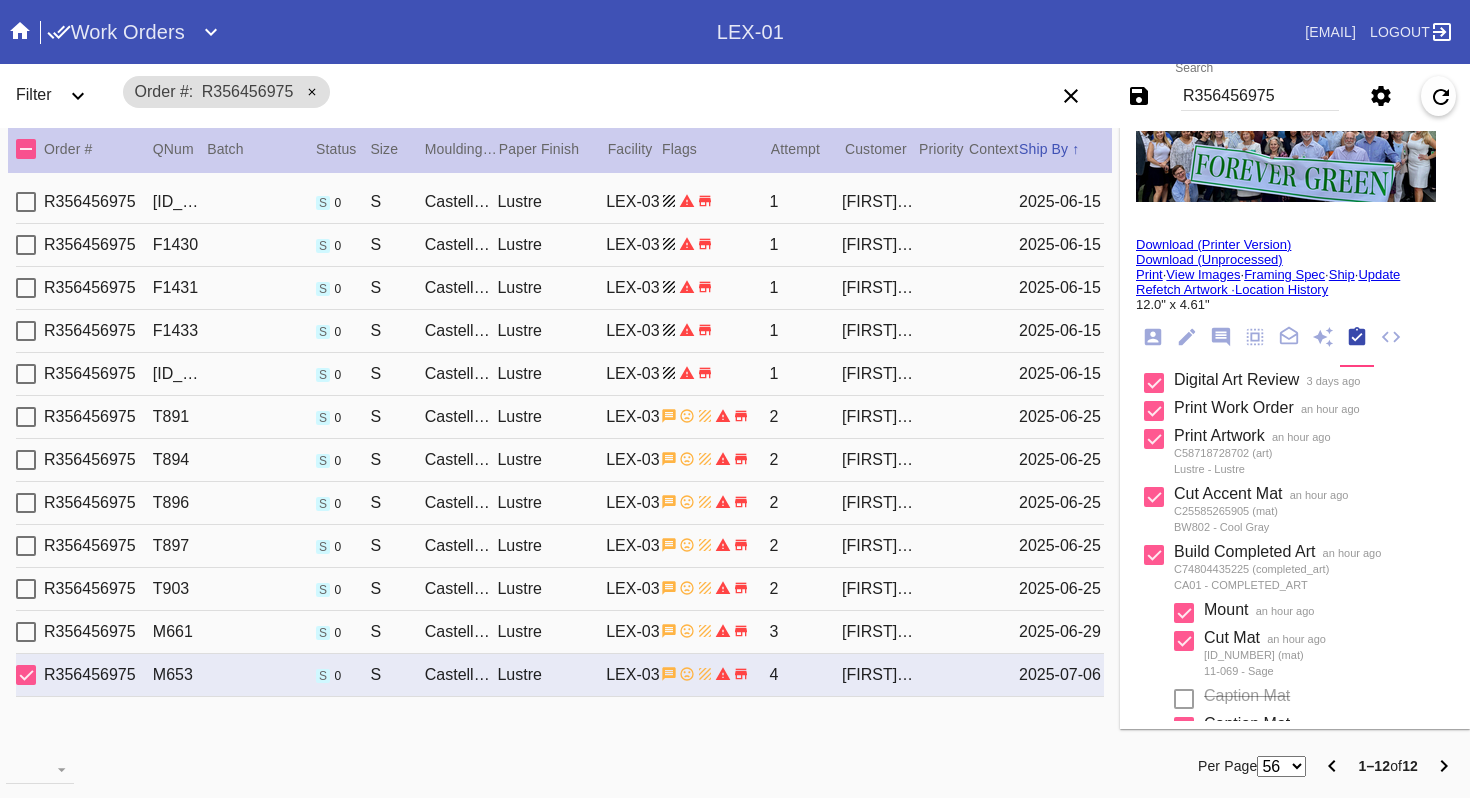 scroll, scrollTop: 56, scrollLeft: 0, axis: vertical 